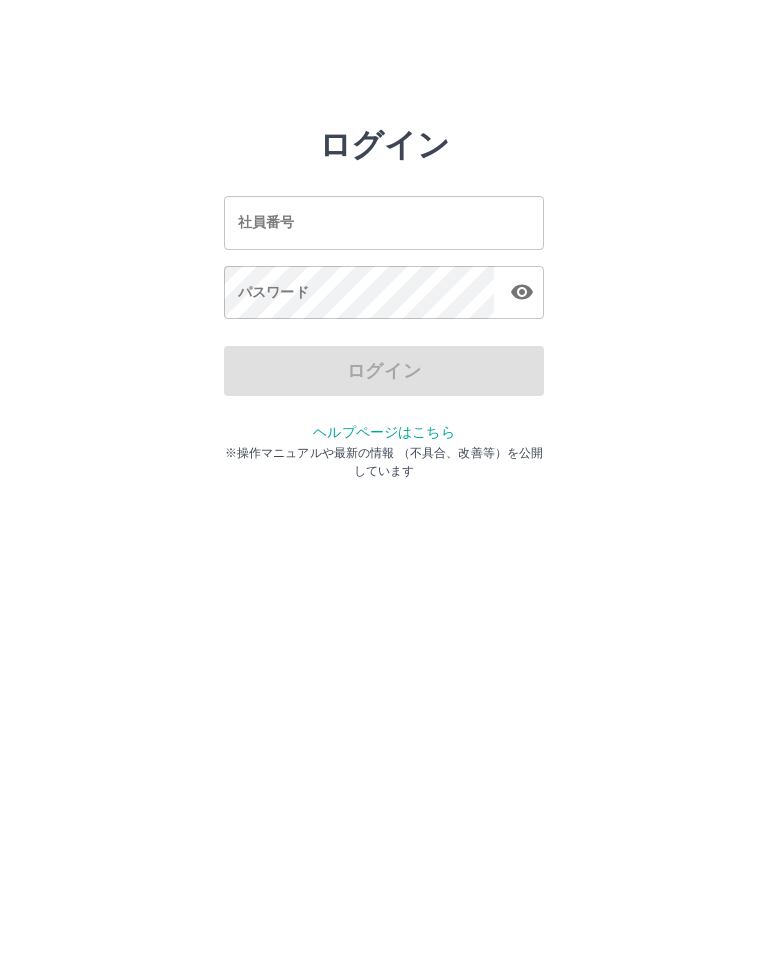scroll, scrollTop: 0, scrollLeft: 0, axis: both 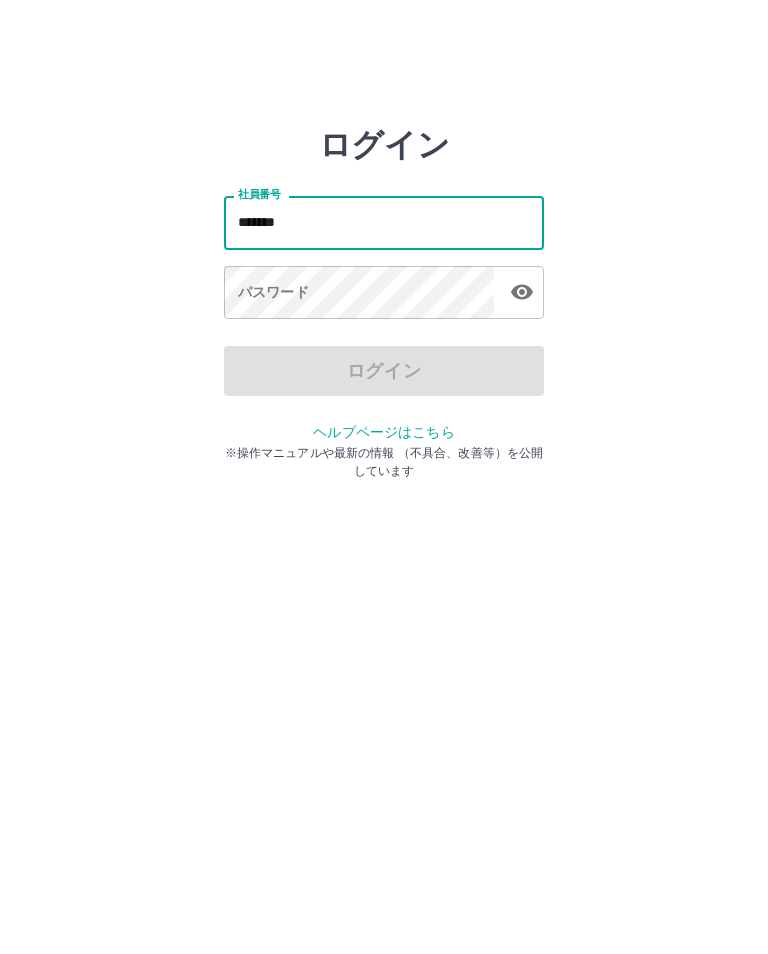 type on "*******" 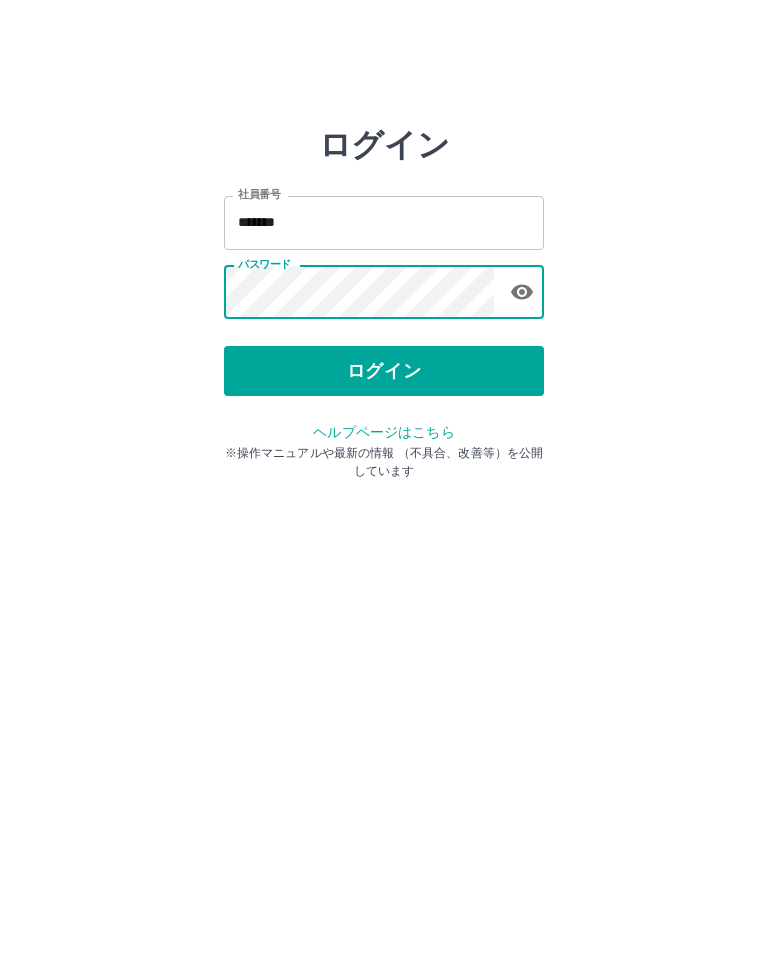 click on "ログイン" at bounding box center [384, 371] 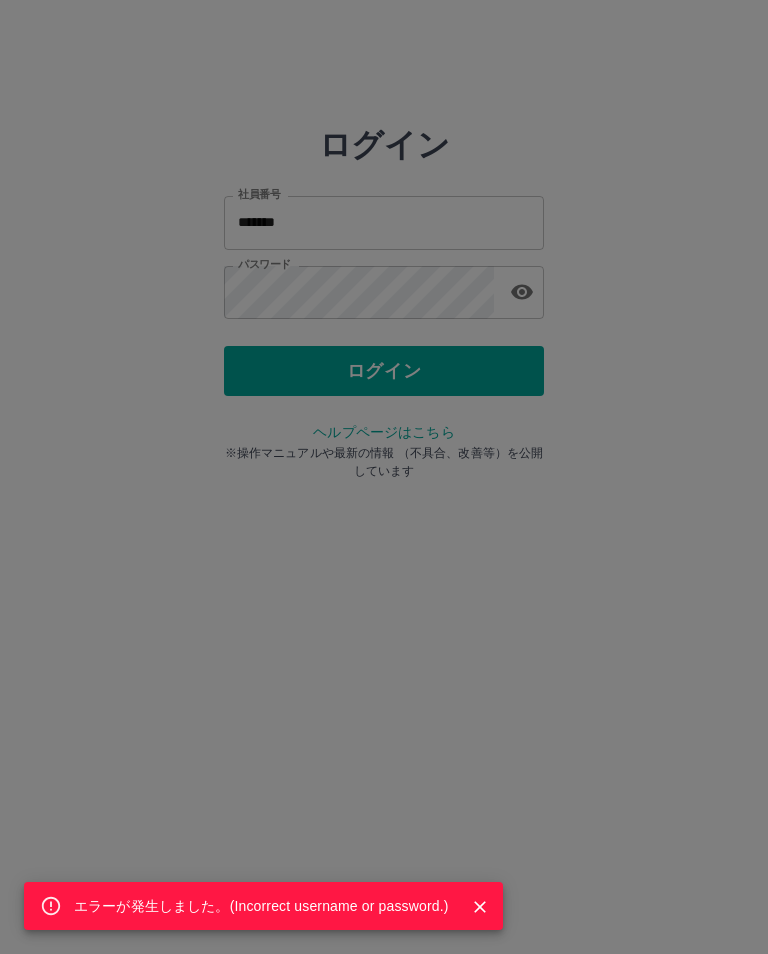 click on "エラーが発生しました。( Incorrect username or password. )" at bounding box center (384, 477) 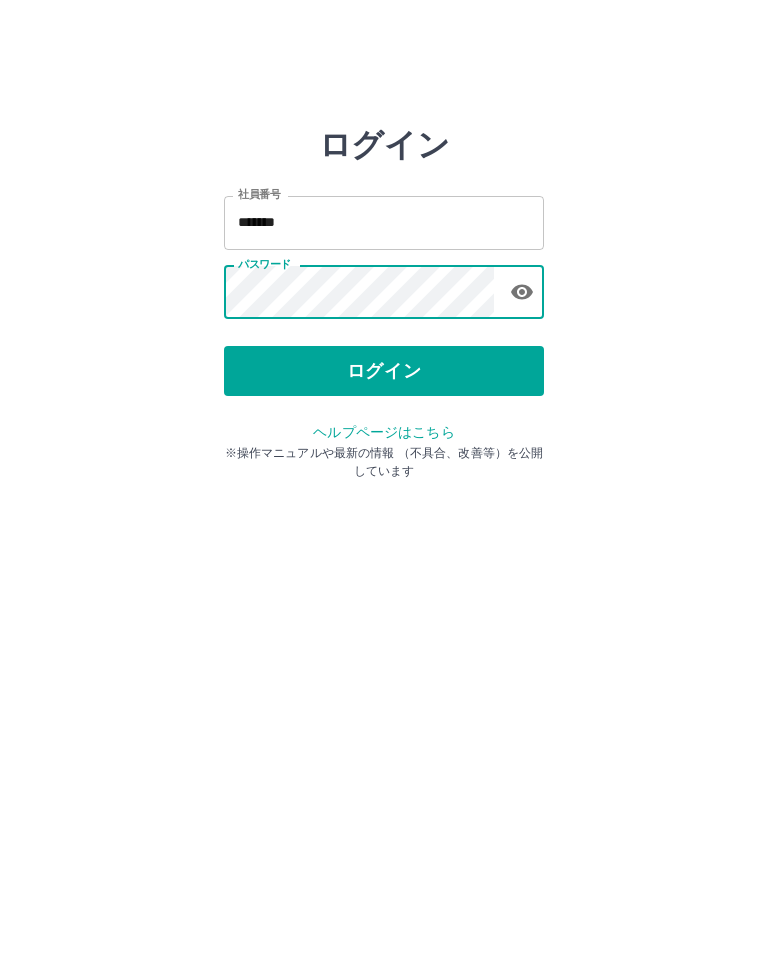 click 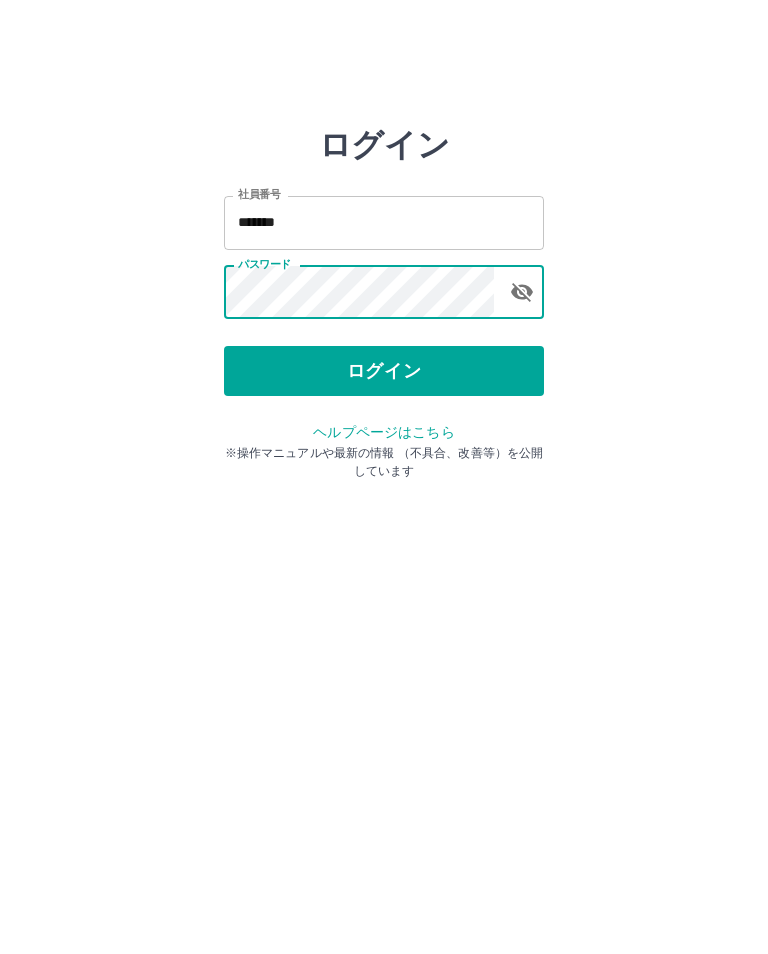 click on "ログイン" at bounding box center (384, 371) 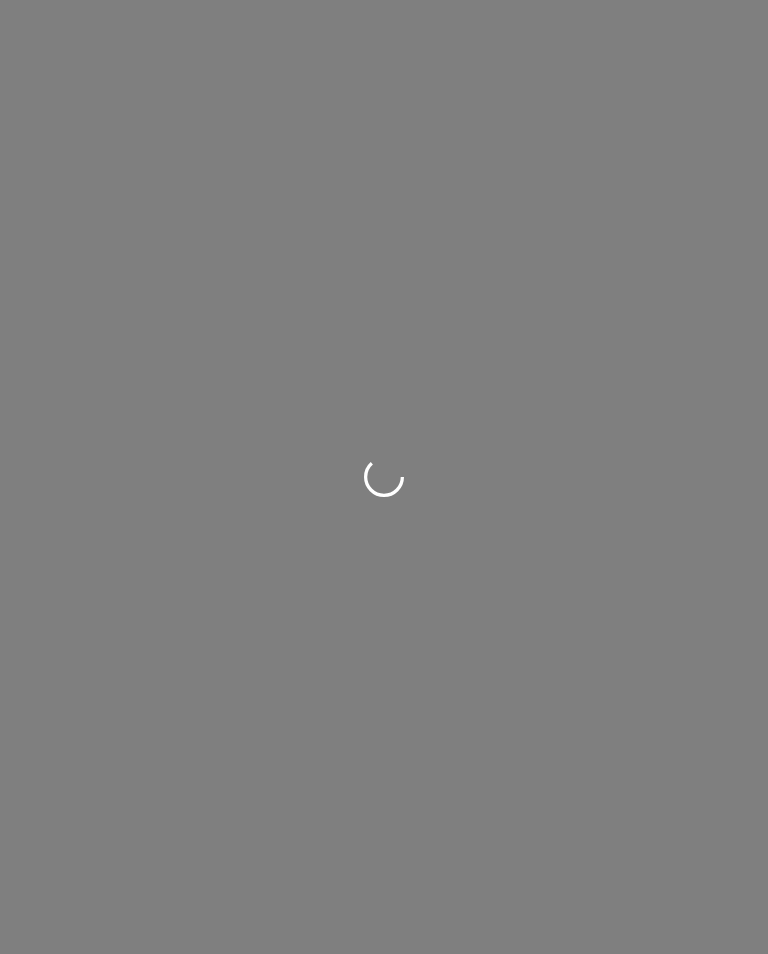 scroll, scrollTop: 0, scrollLeft: 0, axis: both 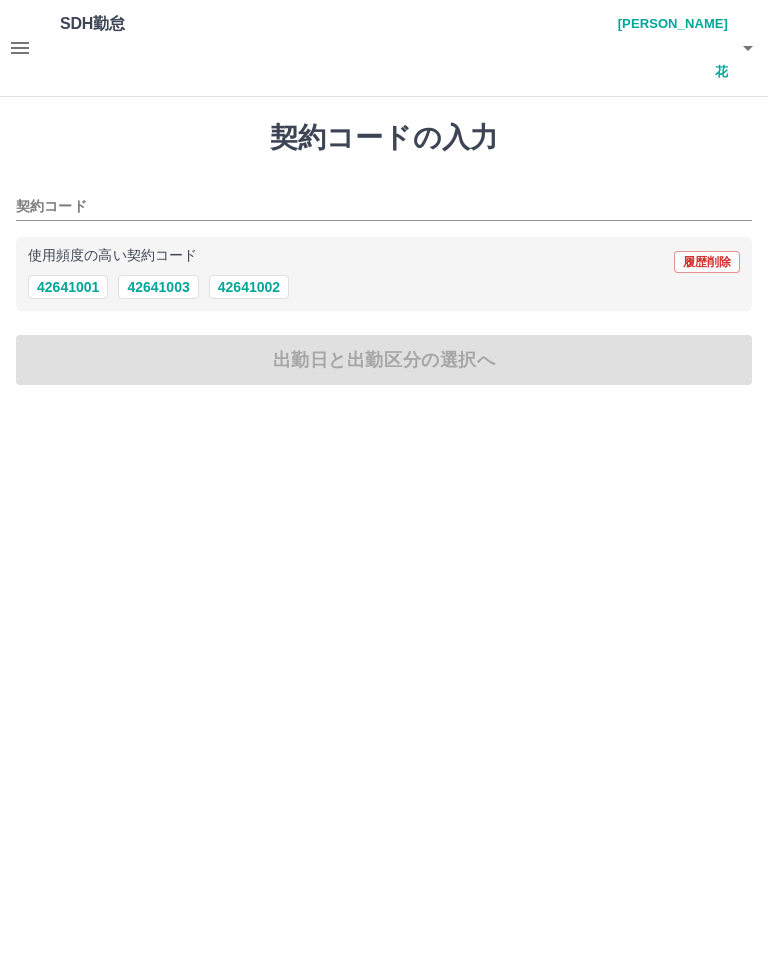 click on "42641002" at bounding box center [249, 287] 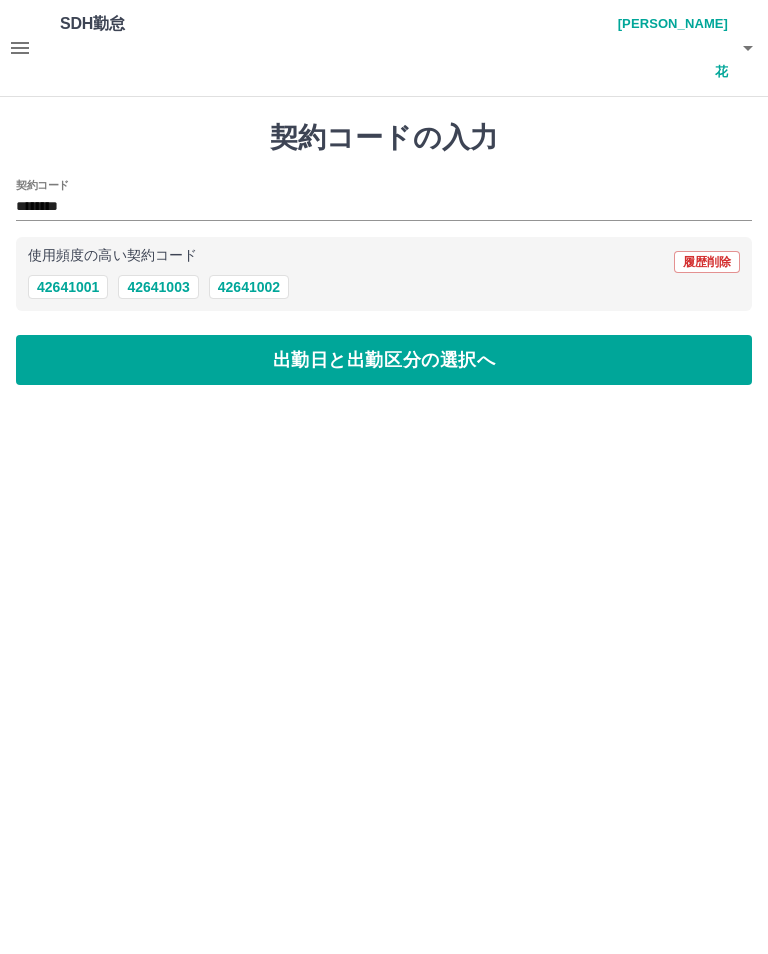 type on "********" 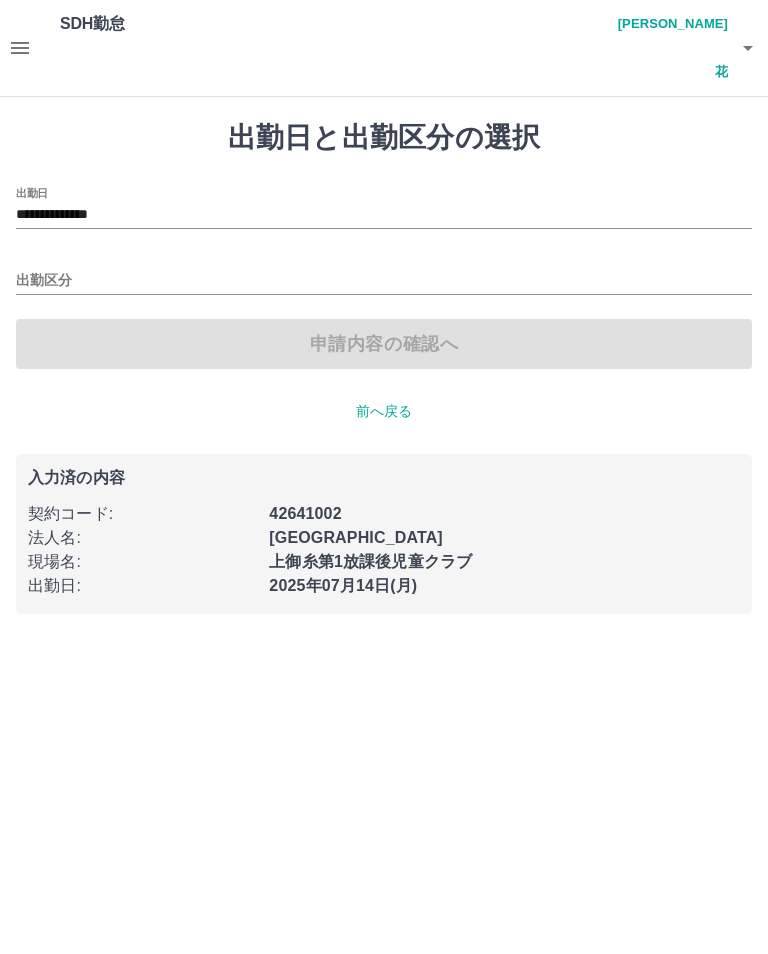 click on "出勤区分" at bounding box center [384, 281] 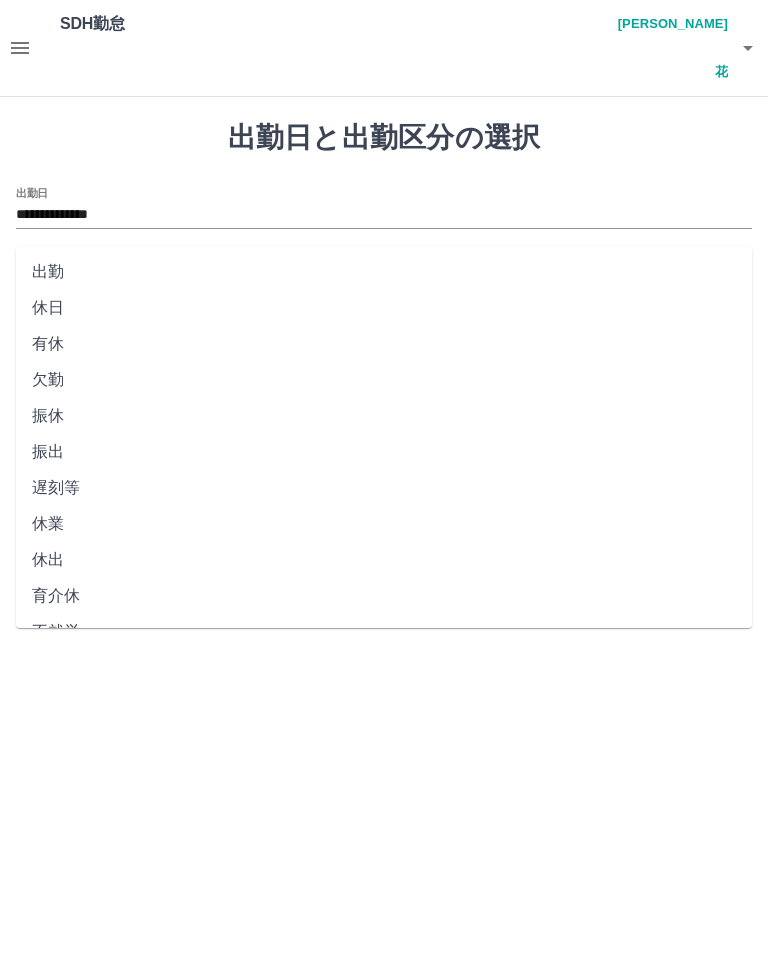 click on "出勤" at bounding box center [384, 272] 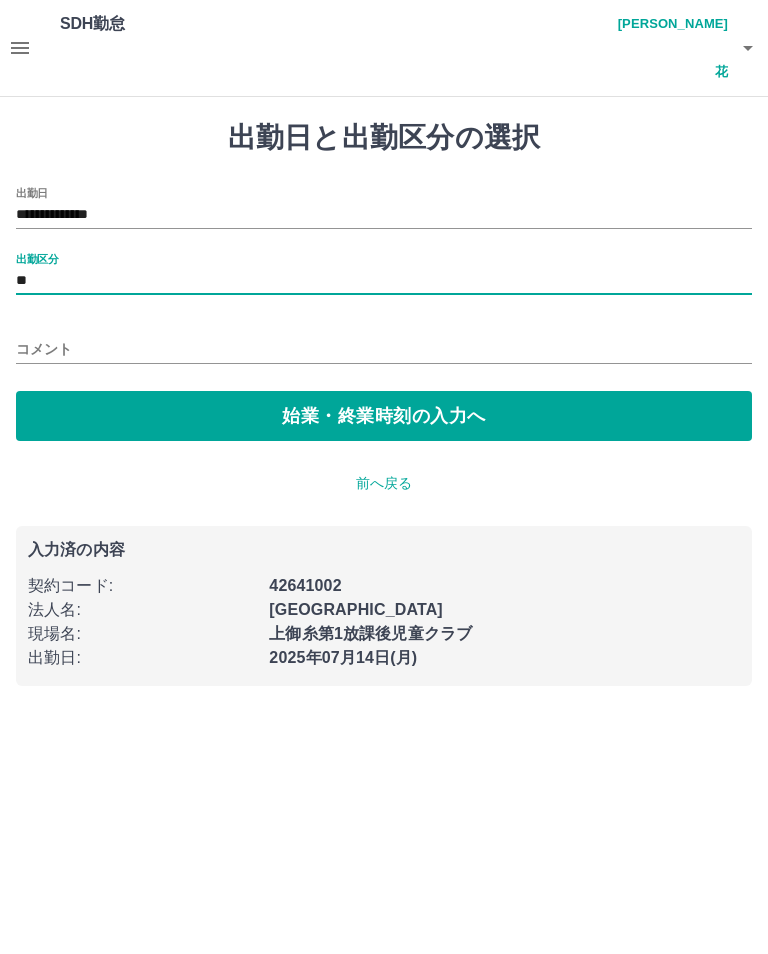 click on "始業・終業時刻の入力へ" at bounding box center (384, 416) 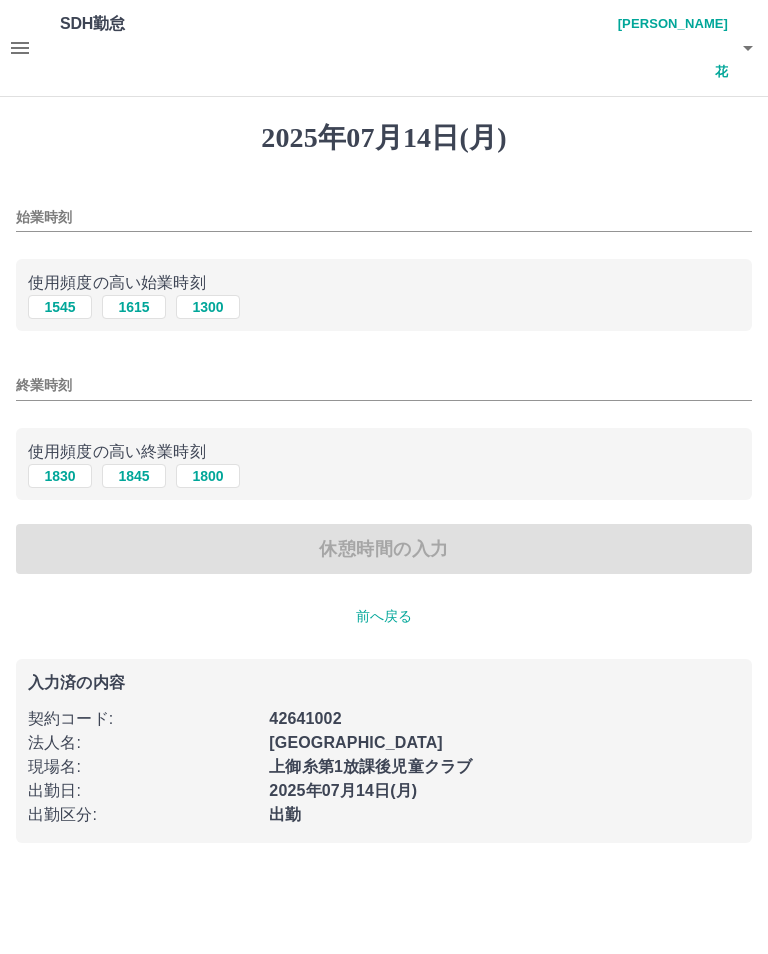 click on "始業時刻" at bounding box center [384, 217] 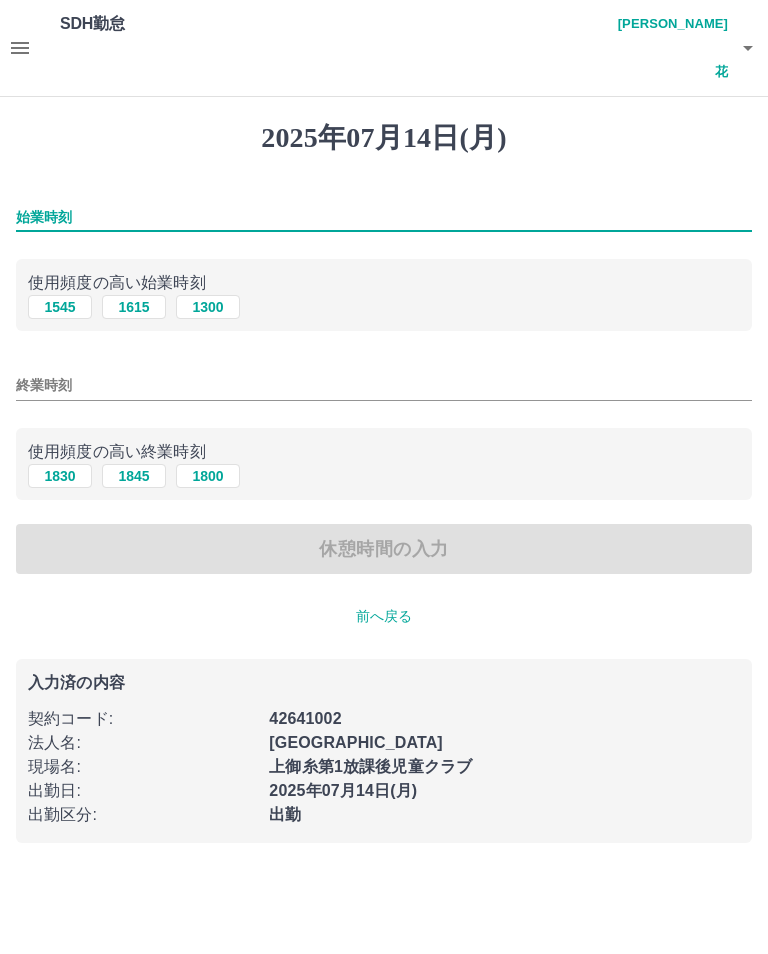 click on "始業時刻" at bounding box center [384, 217] 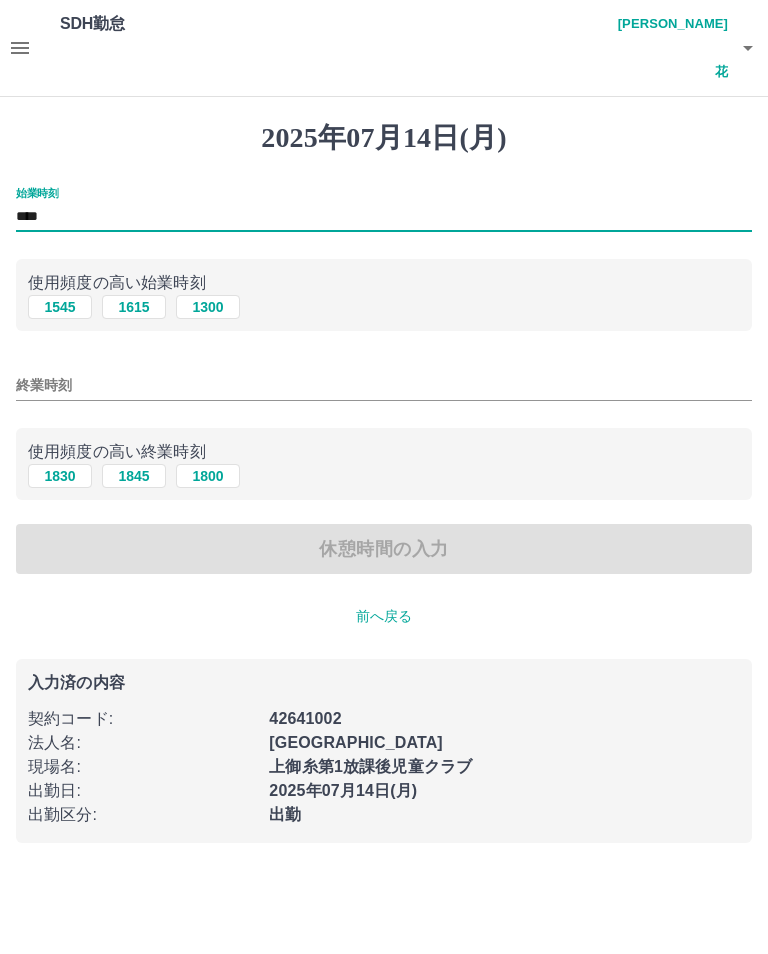 type on "****" 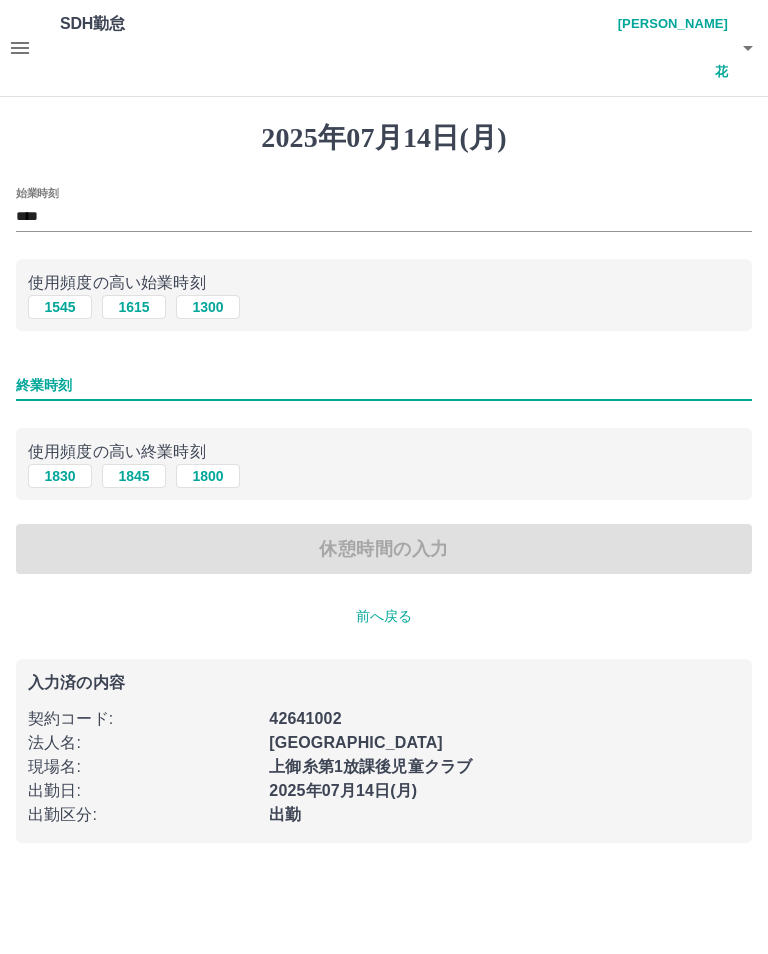 click on "1800" at bounding box center (208, 476) 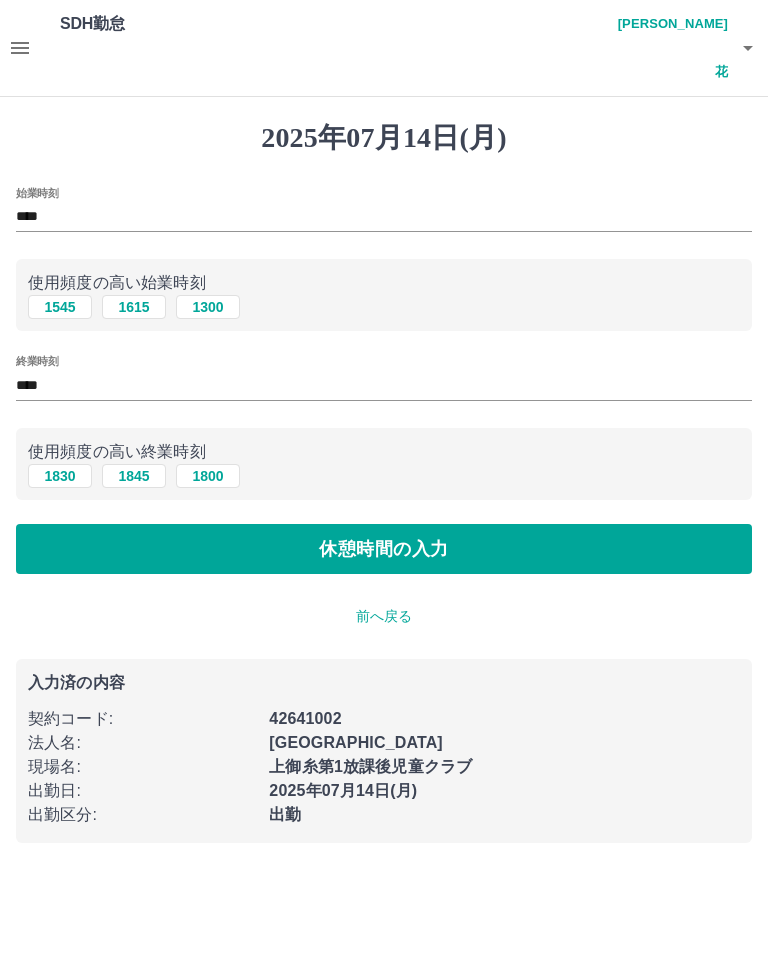 click on "休憩時間の入力" at bounding box center (384, 549) 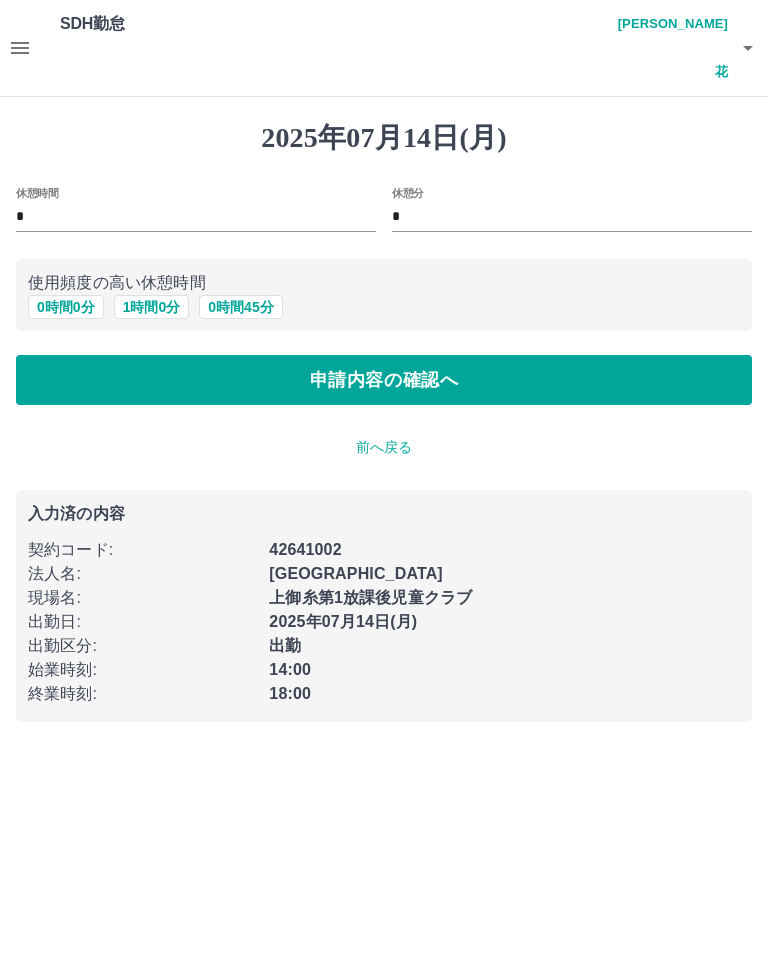 click on "申請内容の確認へ" at bounding box center (384, 380) 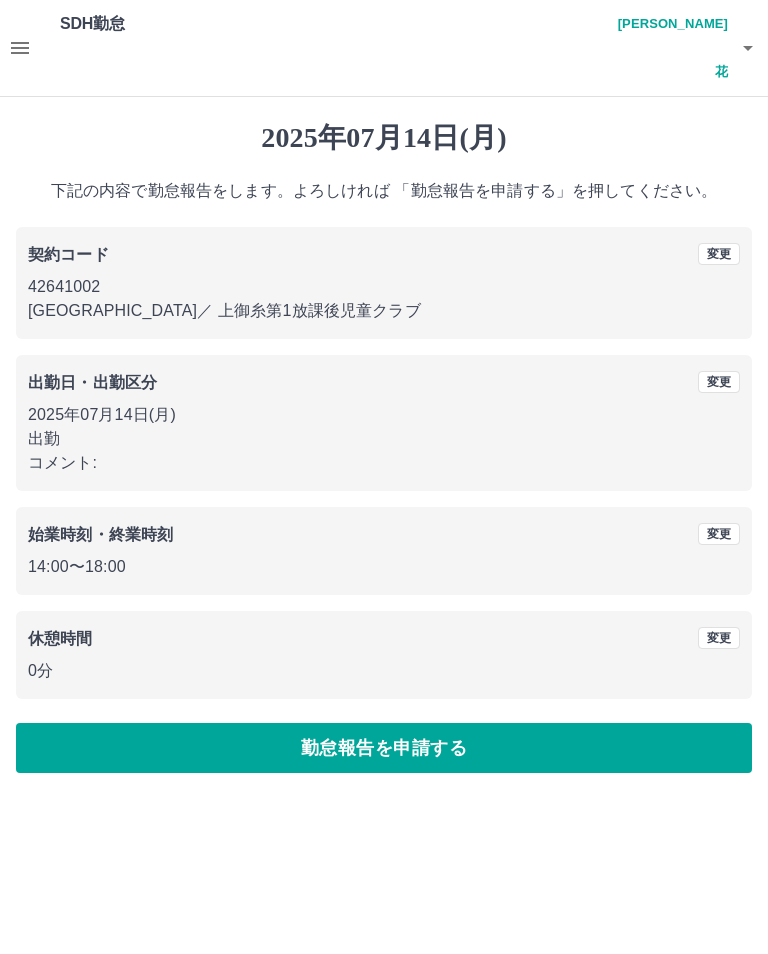 click on "勤怠報告を申請する" at bounding box center [384, 748] 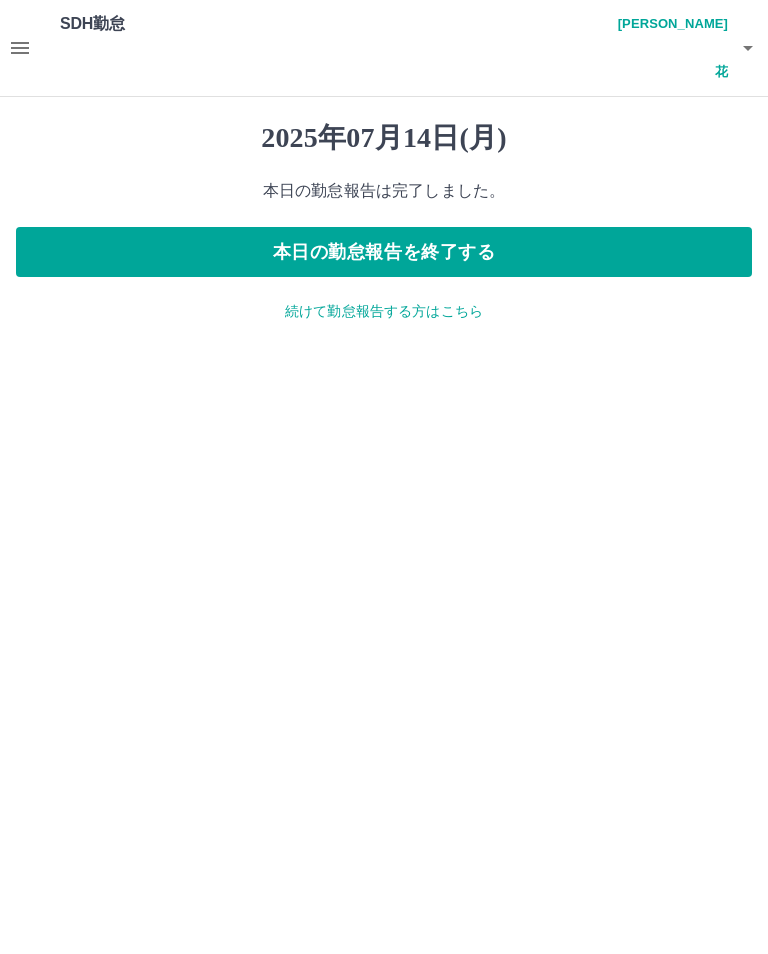click on "本日の勤怠報告を終了する" at bounding box center [384, 252] 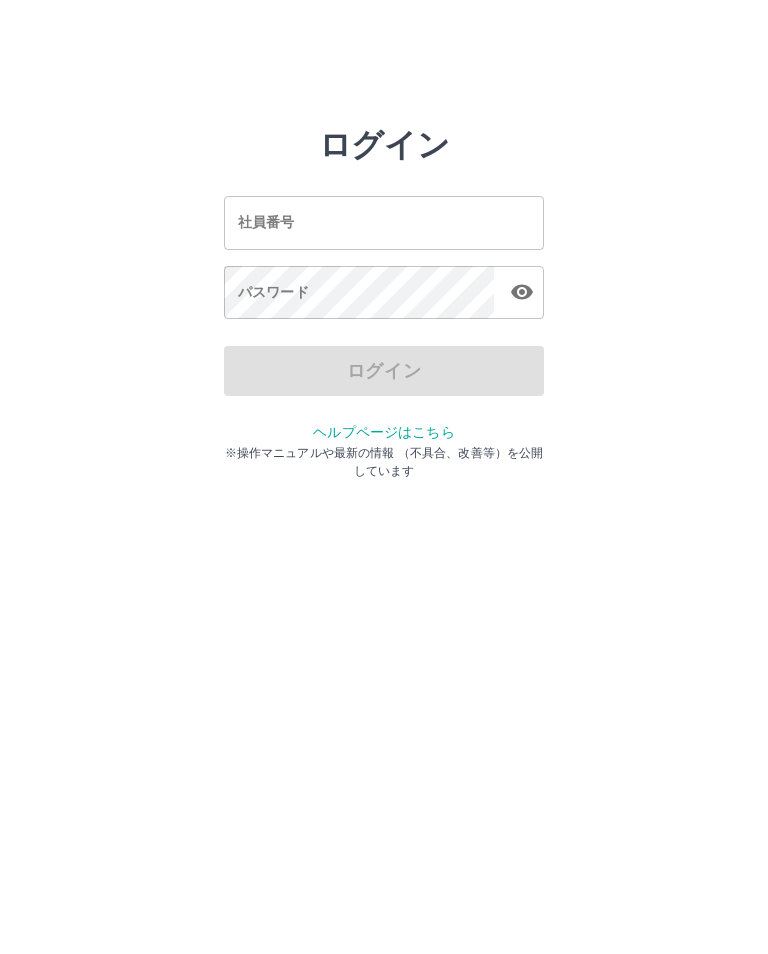 scroll, scrollTop: 0, scrollLeft: 0, axis: both 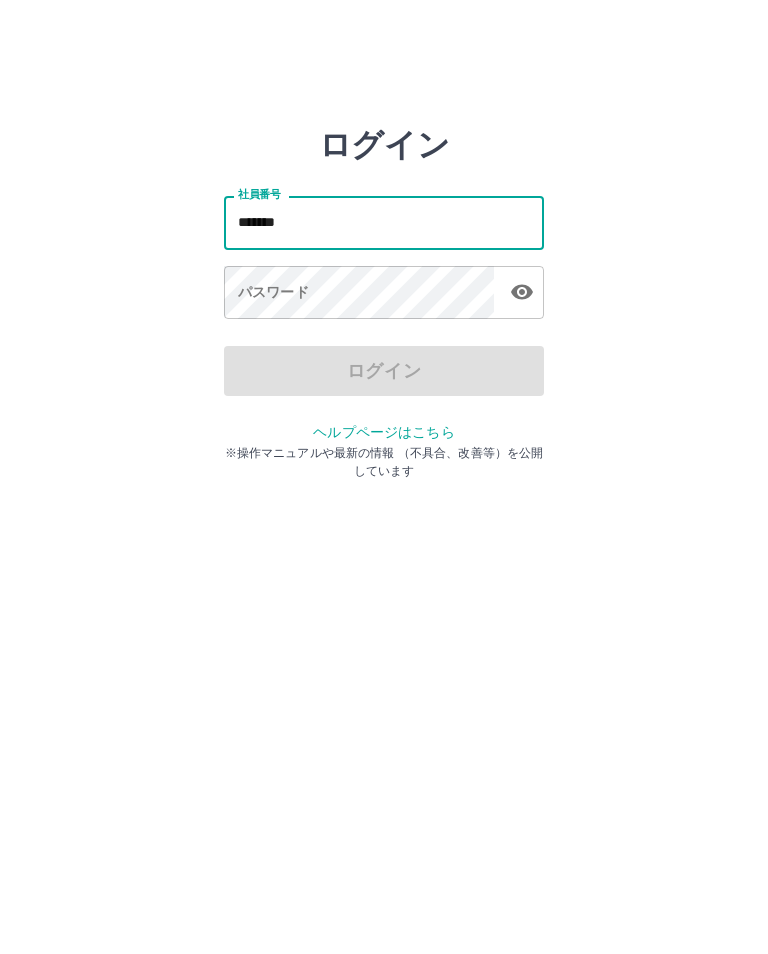 type on "*******" 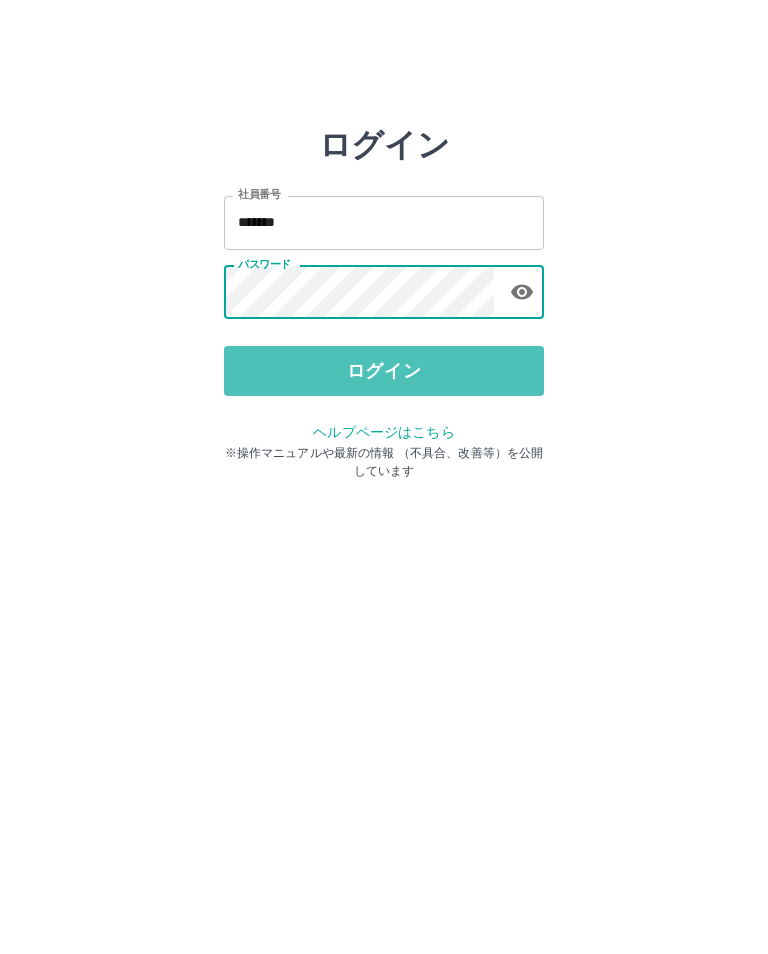 click on "ログイン" at bounding box center (384, 371) 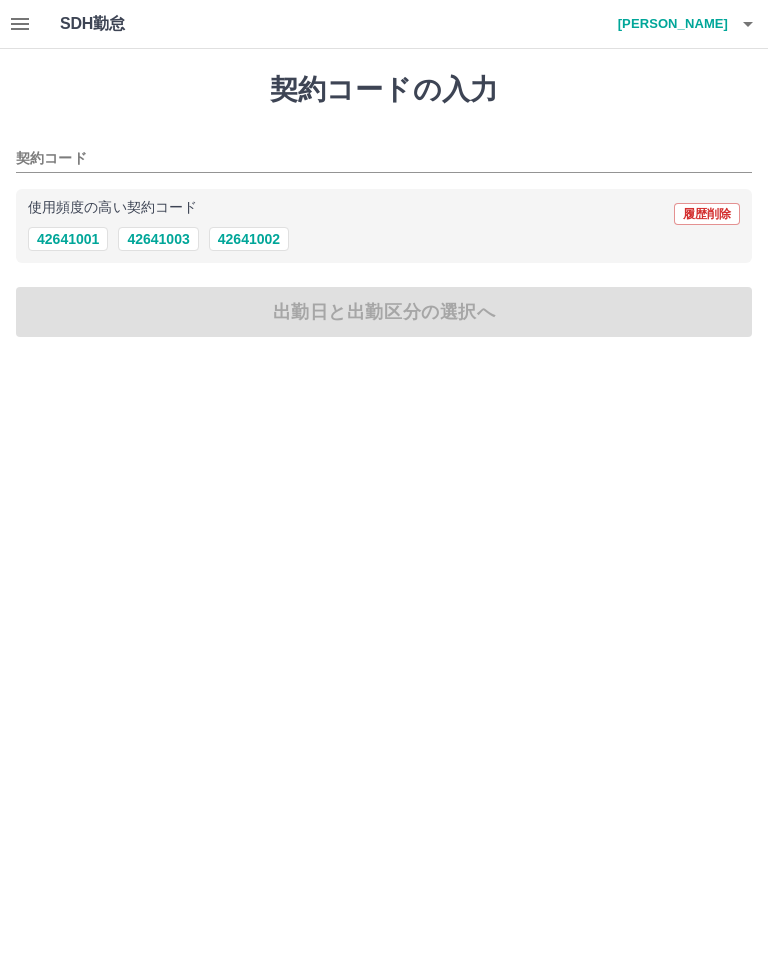 scroll, scrollTop: 0, scrollLeft: 0, axis: both 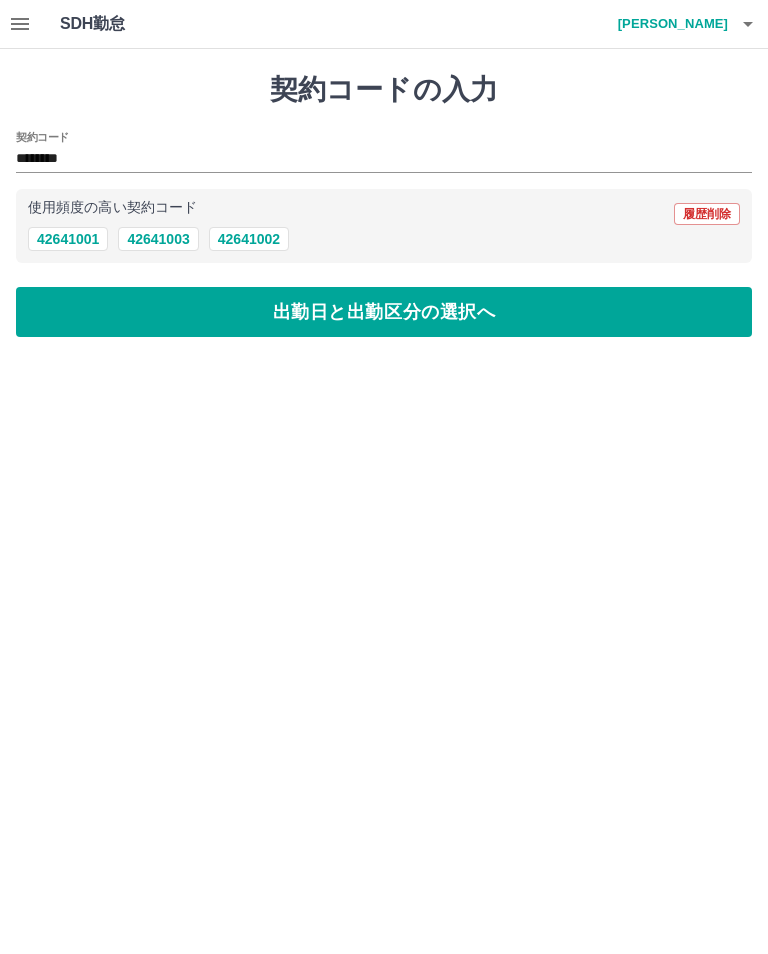 click on "出勤日と出勤区分の選択へ" at bounding box center (384, 312) 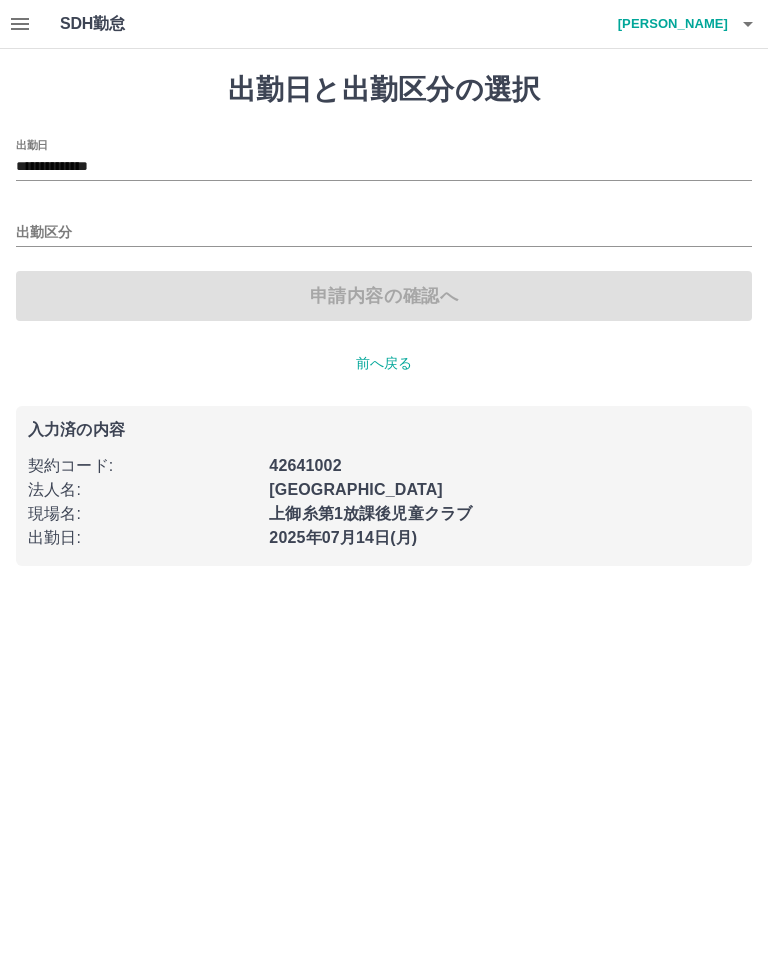 click on "出勤区分" at bounding box center (384, 233) 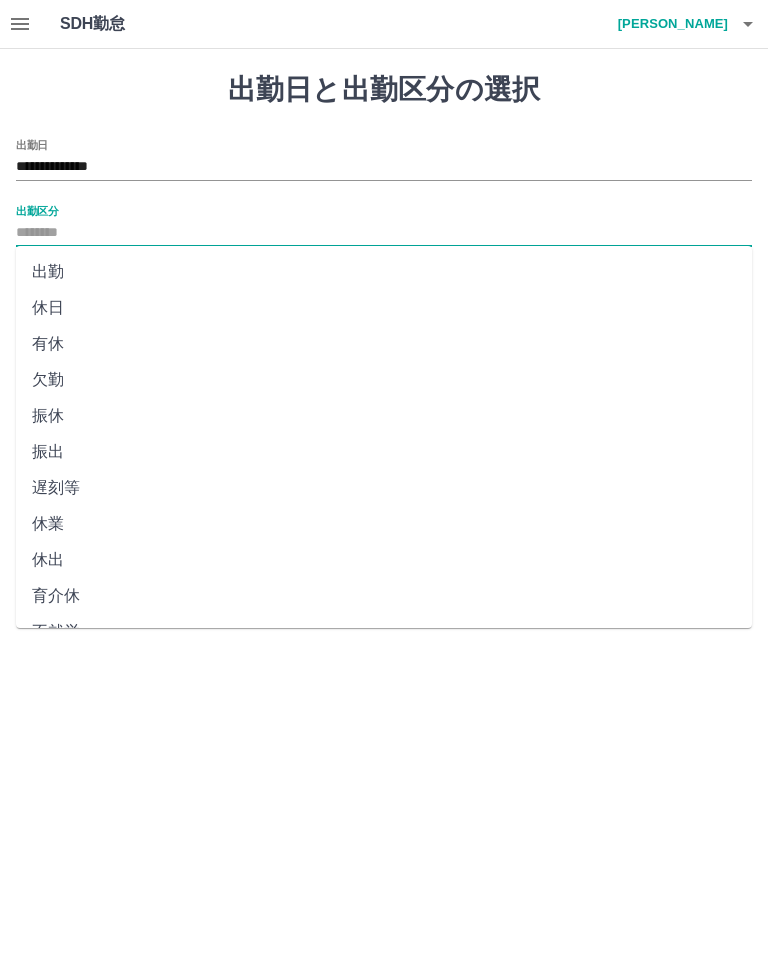 click on "出勤" at bounding box center [384, 272] 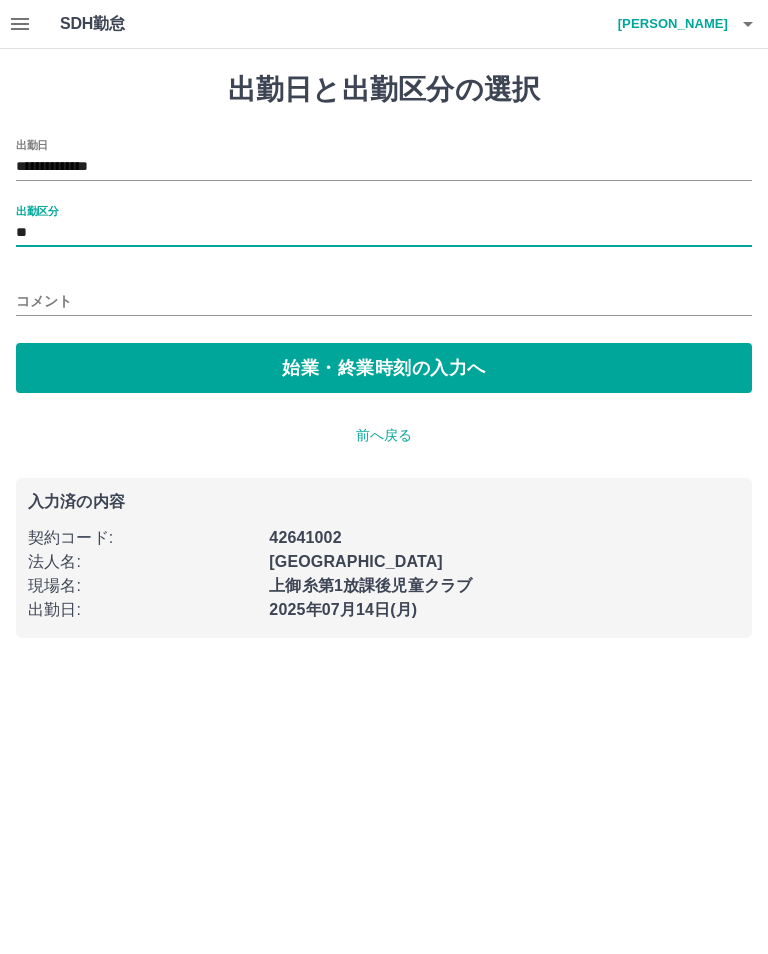 type on "**" 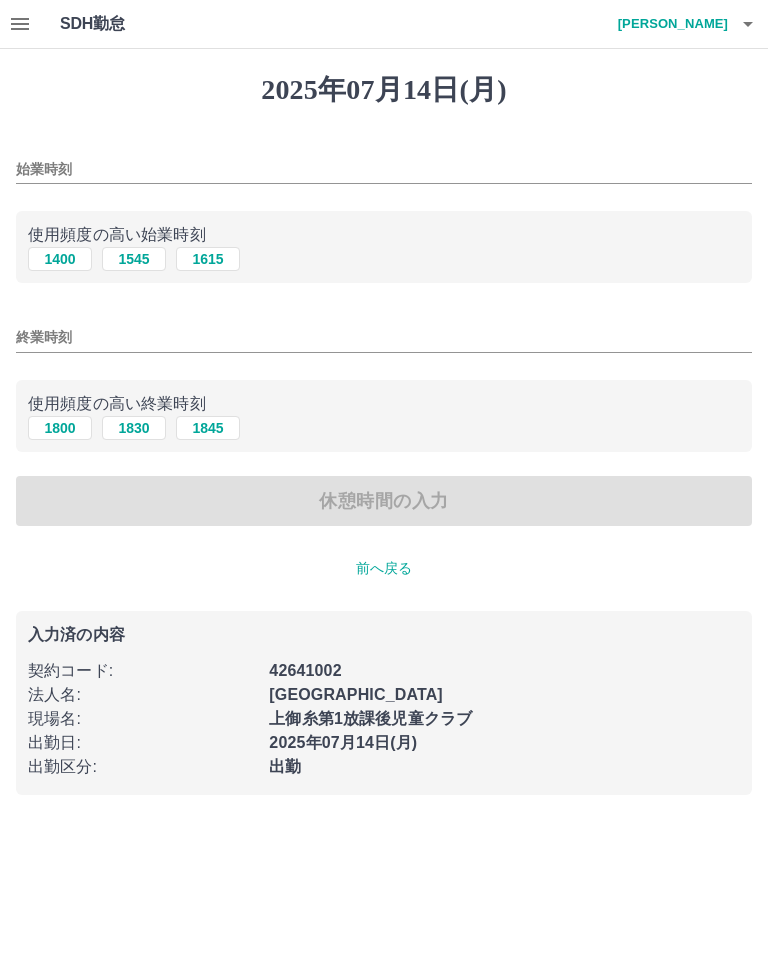click on "1400" at bounding box center [60, 259] 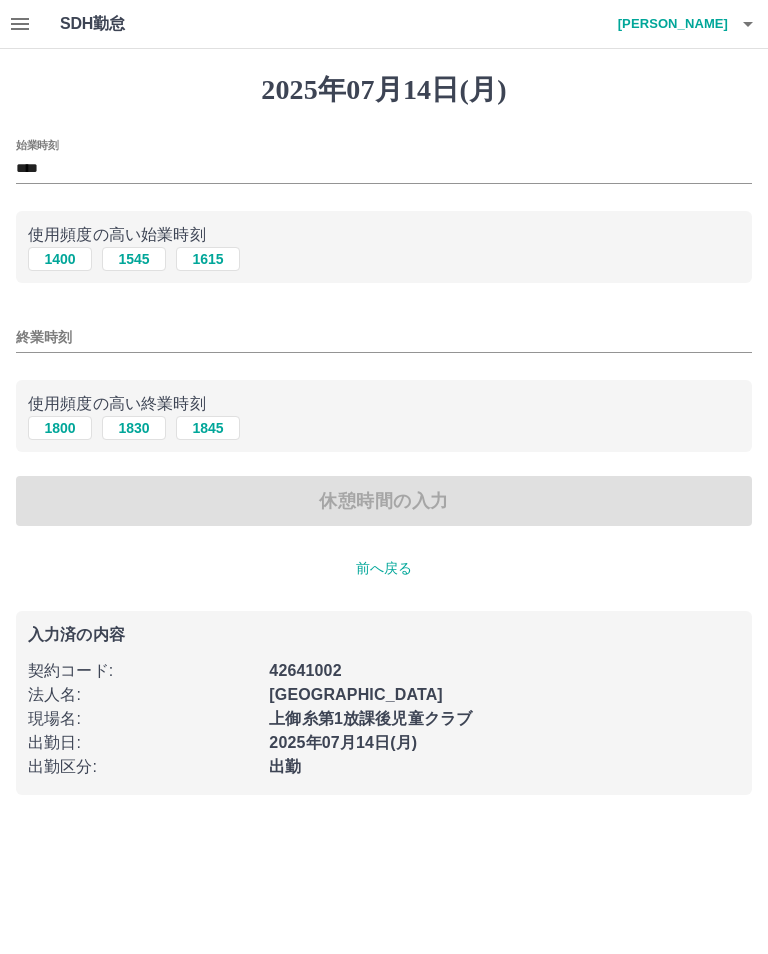 click on "1800" at bounding box center [60, 428] 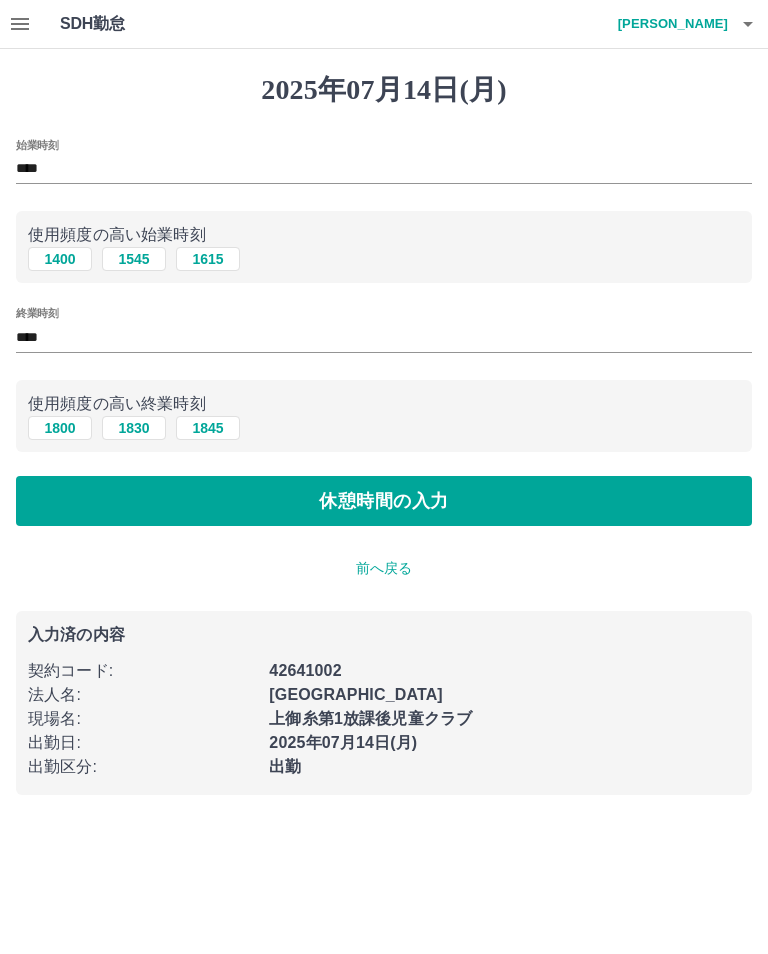click on "休憩時間の入力" at bounding box center [384, 501] 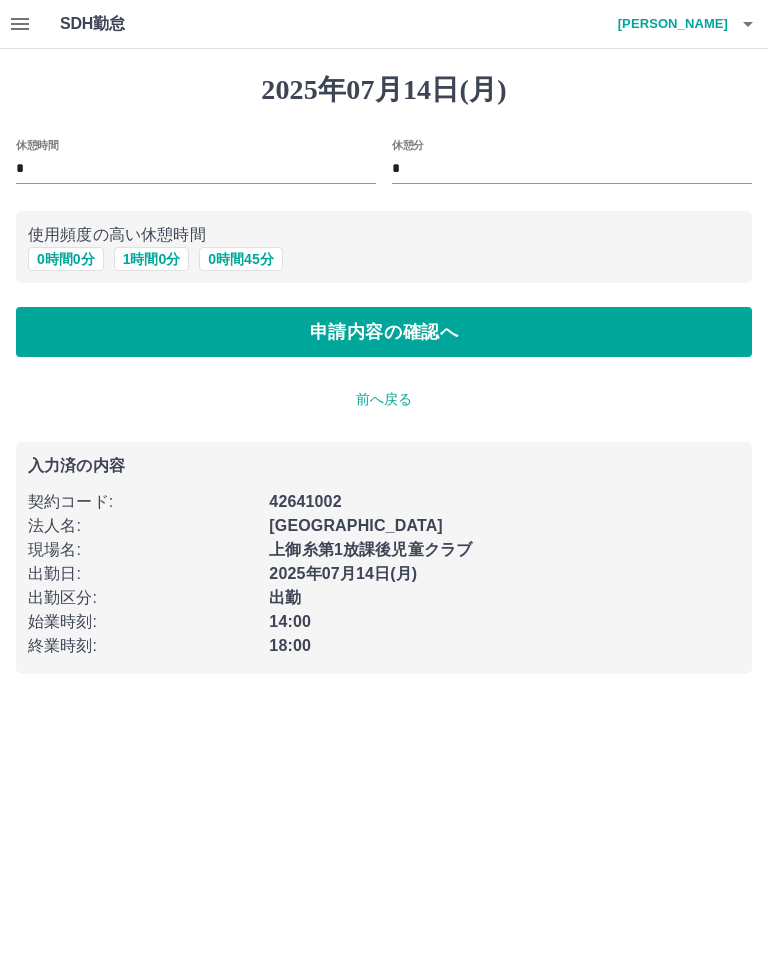 click on "申請内容の確認へ" at bounding box center [384, 332] 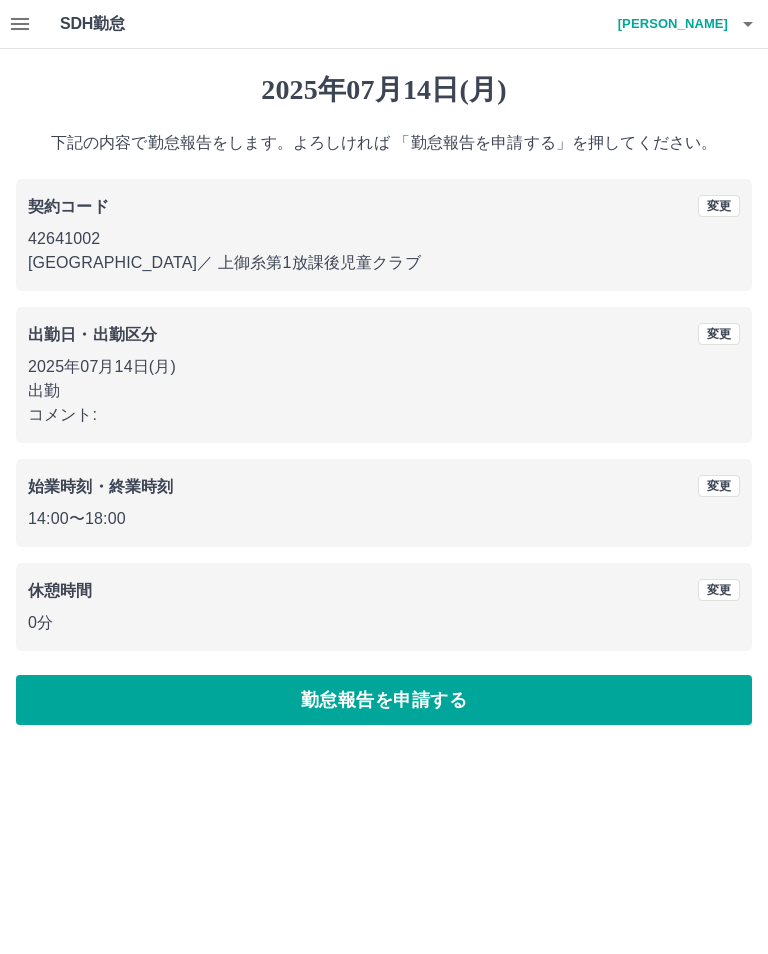 click on "勤怠報告を申請する" at bounding box center [384, 700] 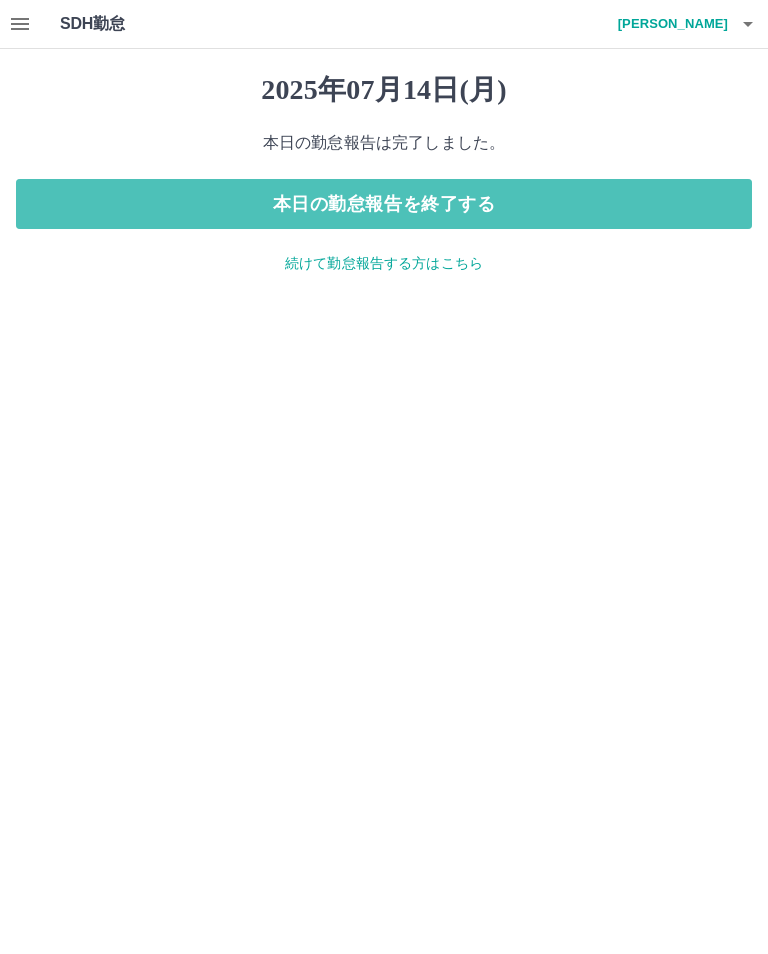 click on "本日の勤怠報告を終了する" at bounding box center [384, 204] 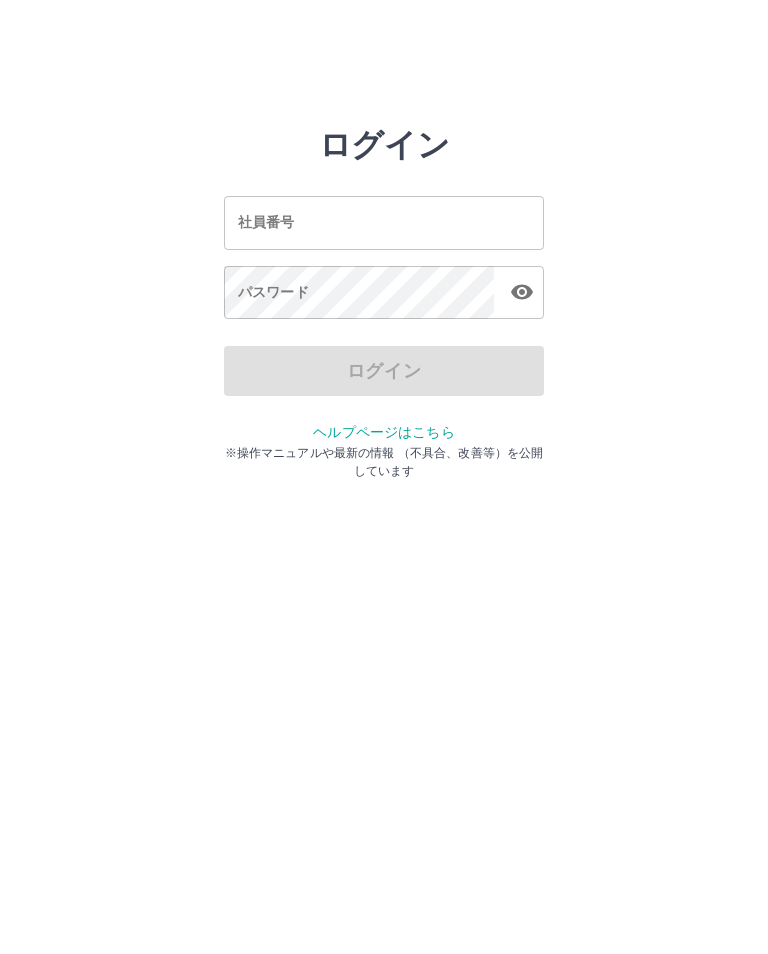 scroll, scrollTop: 0, scrollLeft: 0, axis: both 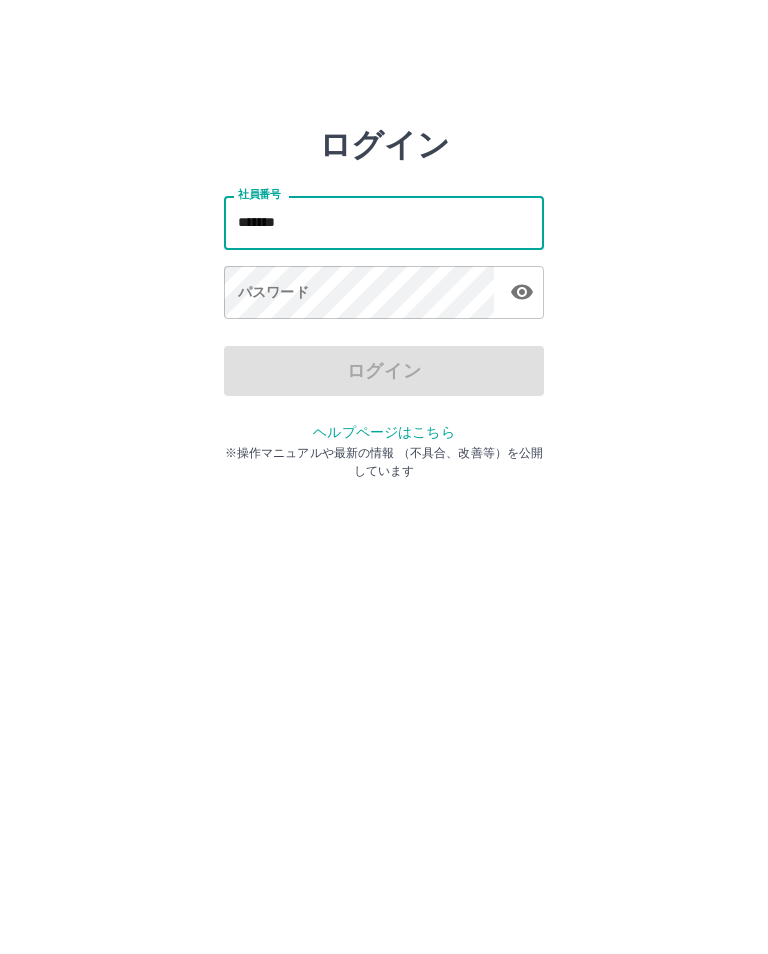 type on "*******" 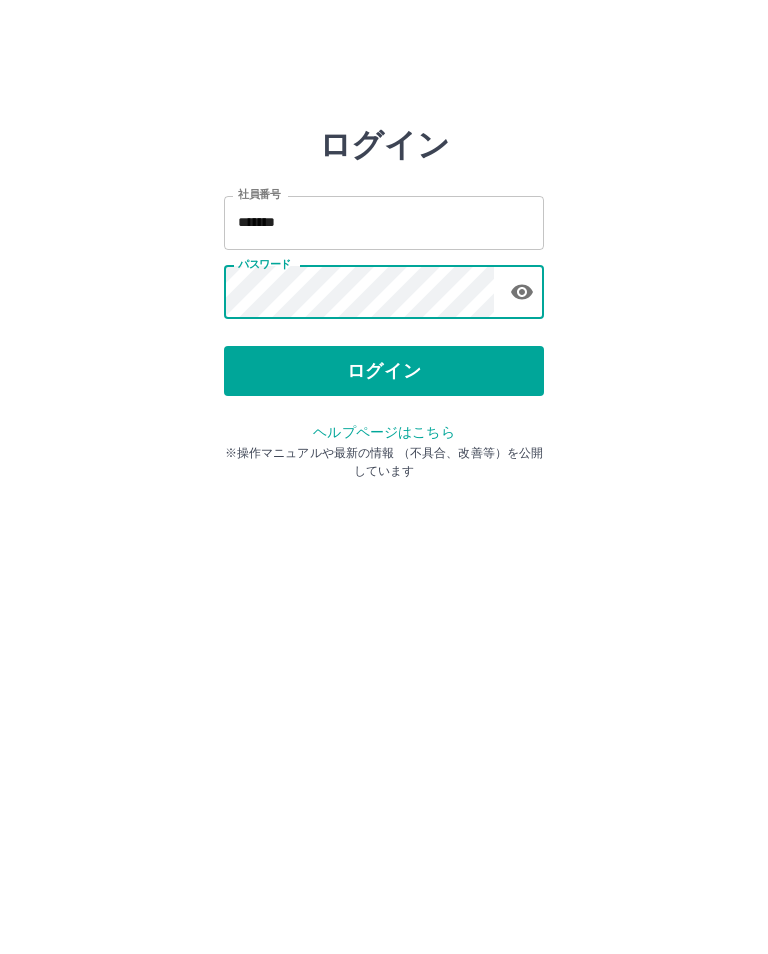 click on "ログイン" at bounding box center [384, 371] 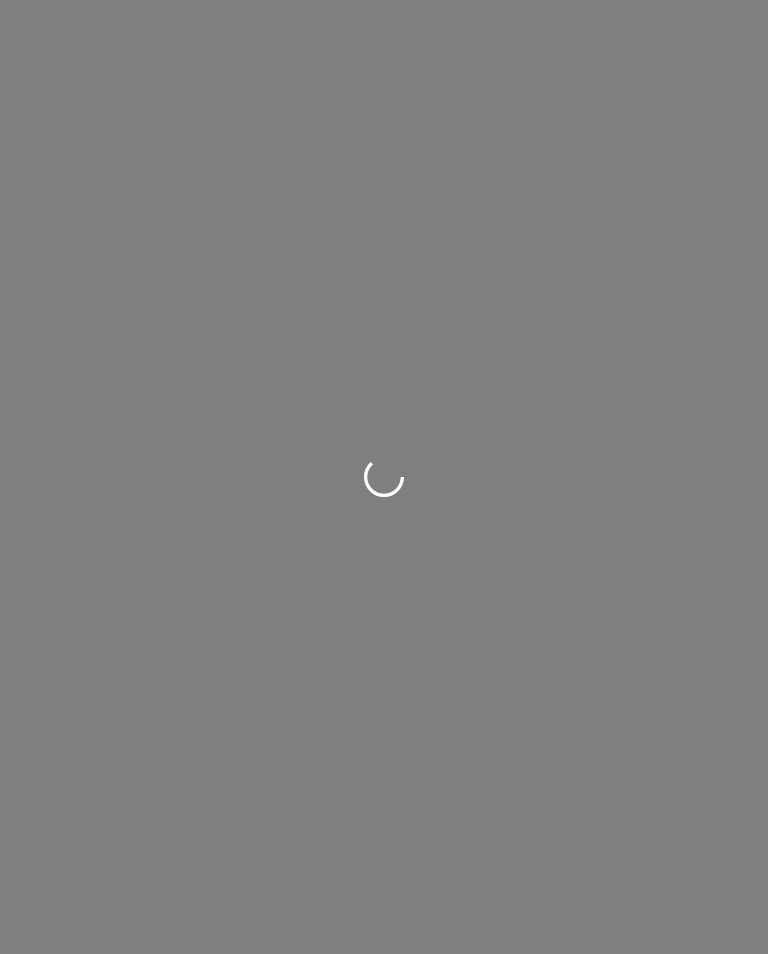 scroll, scrollTop: 0, scrollLeft: 0, axis: both 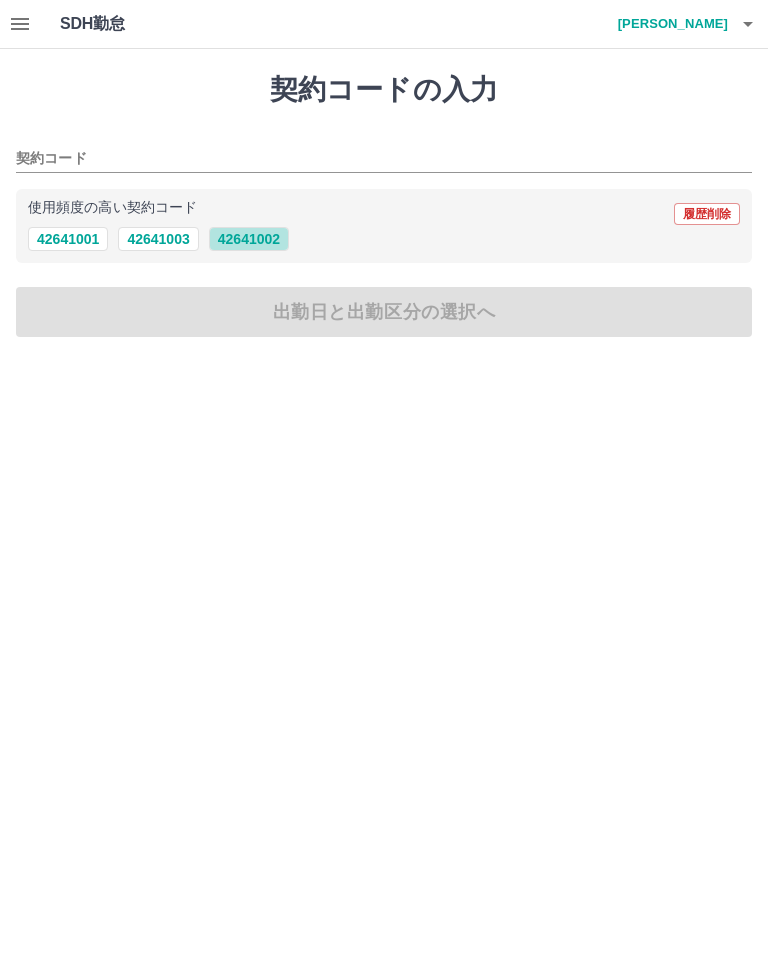 click on "42641002" at bounding box center (249, 239) 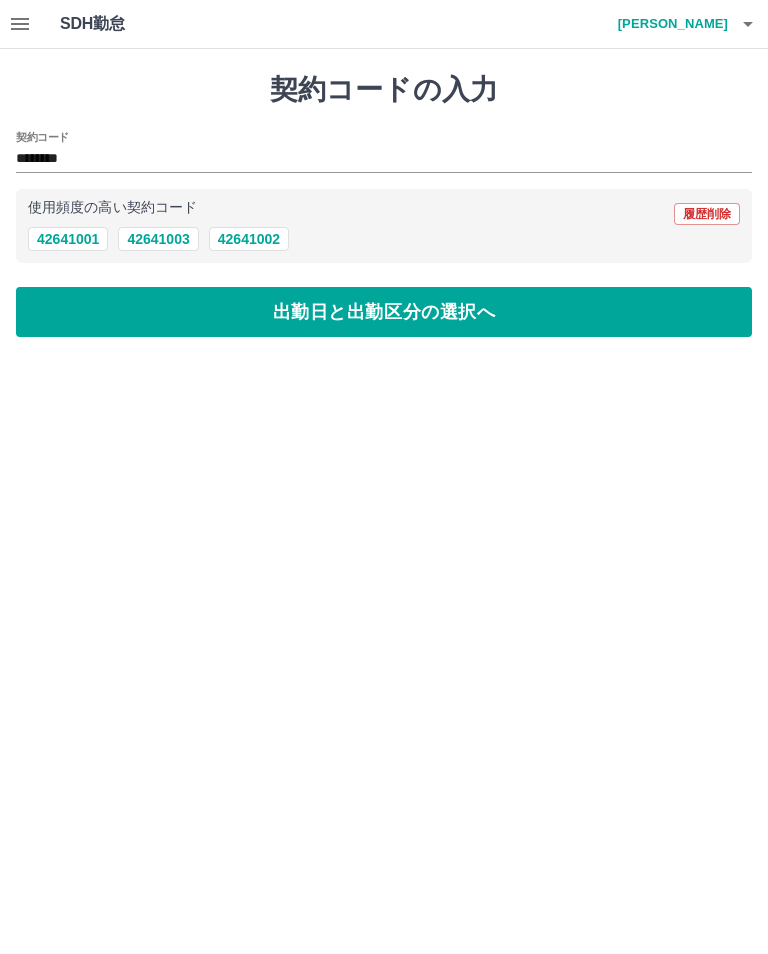 click on "出勤日と出勤区分の選択へ" at bounding box center [384, 312] 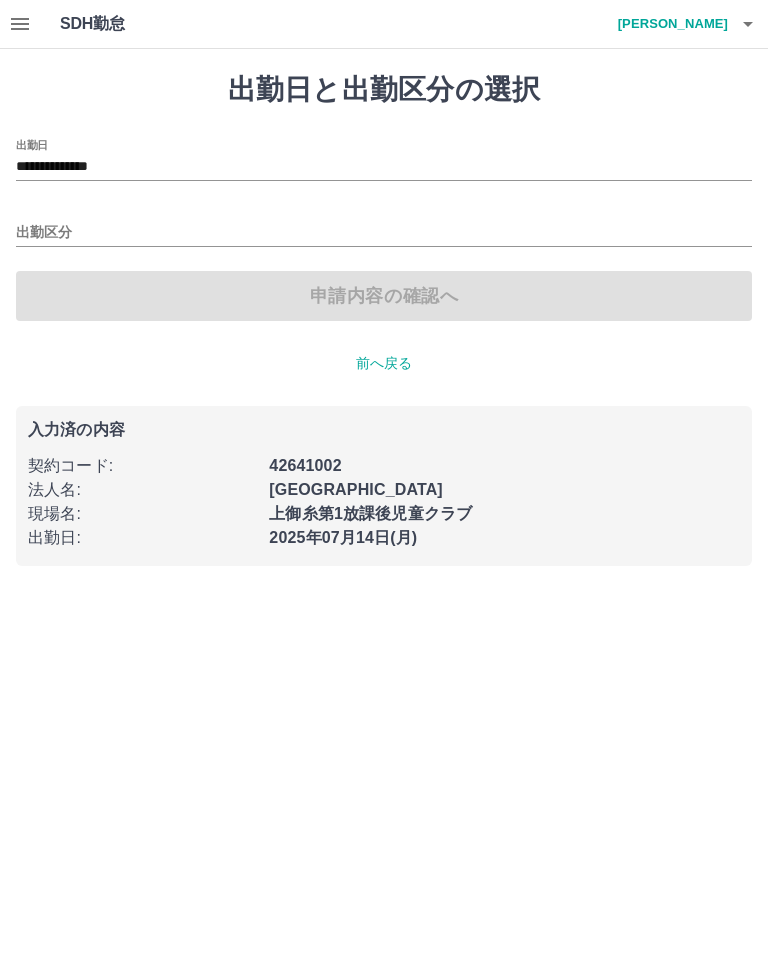 click on "出勤区分" at bounding box center [384, 233] 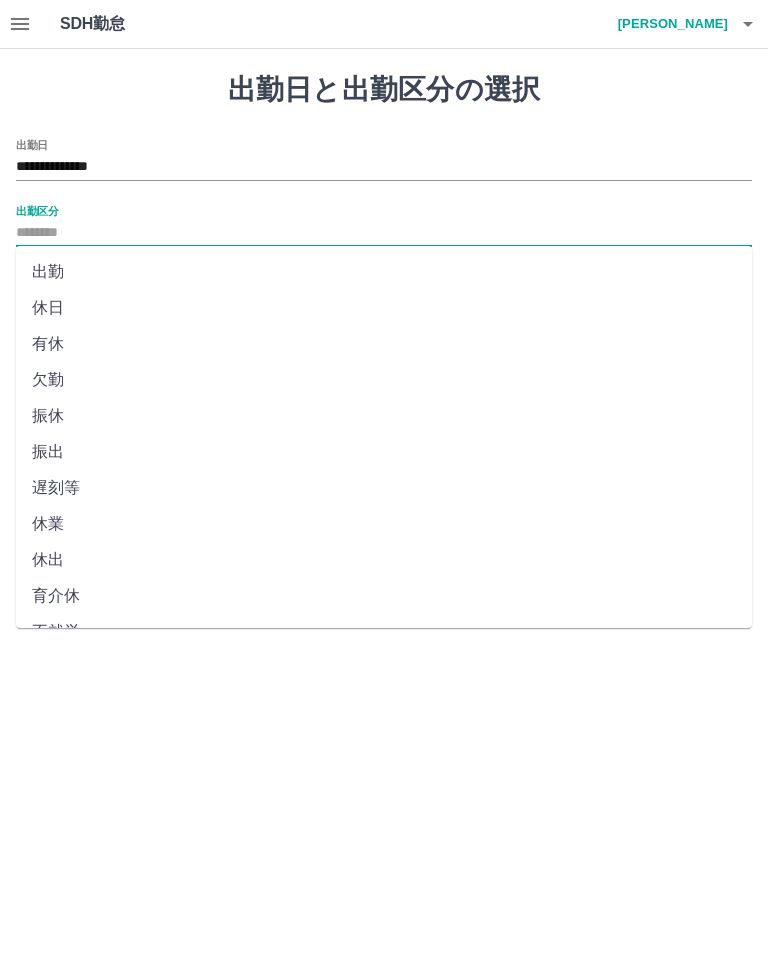 click on "出勤" at bounding box center (384, 272) 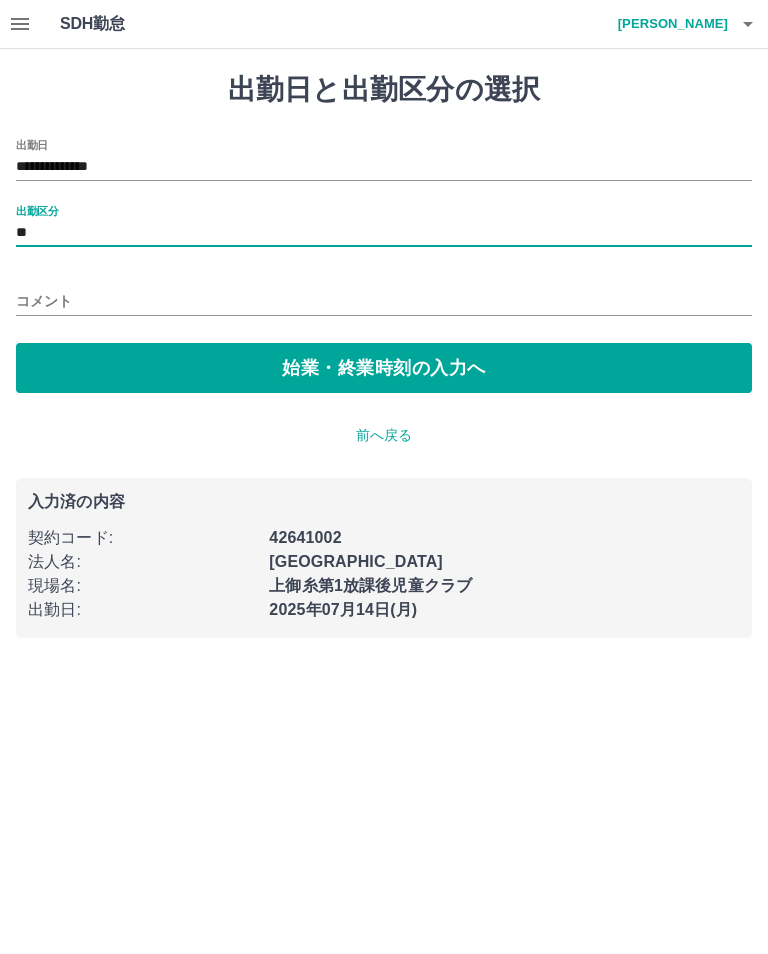 click on "始業・終業時刻の入力へ" at bounding box center [384, 368] 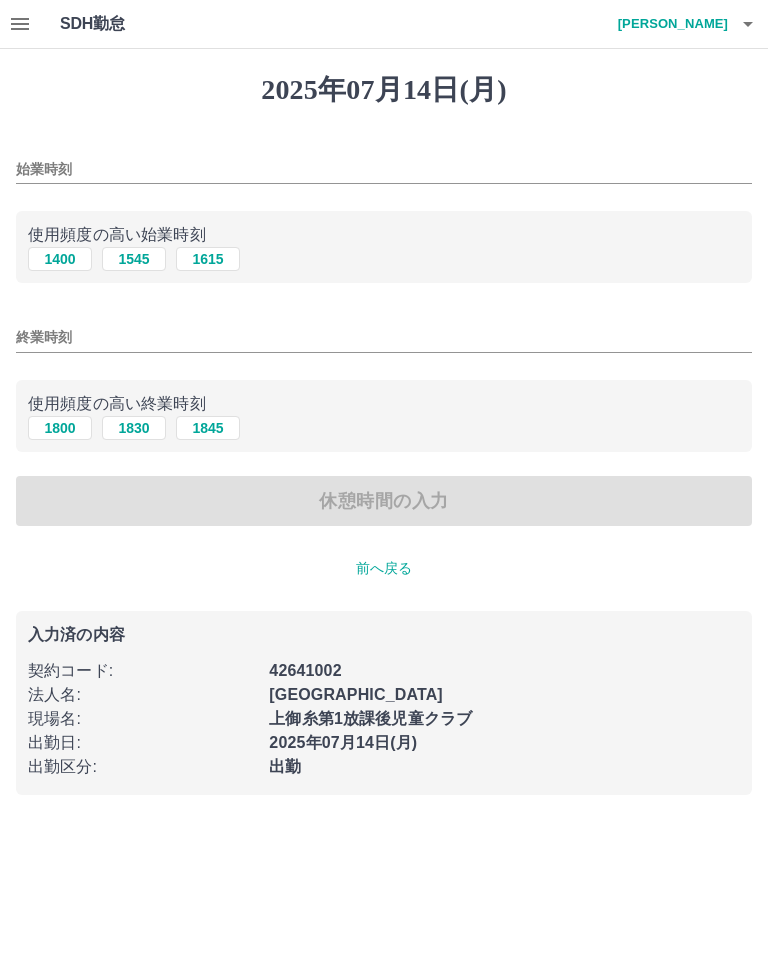 click on "1400" at bounding box center [60, 259] 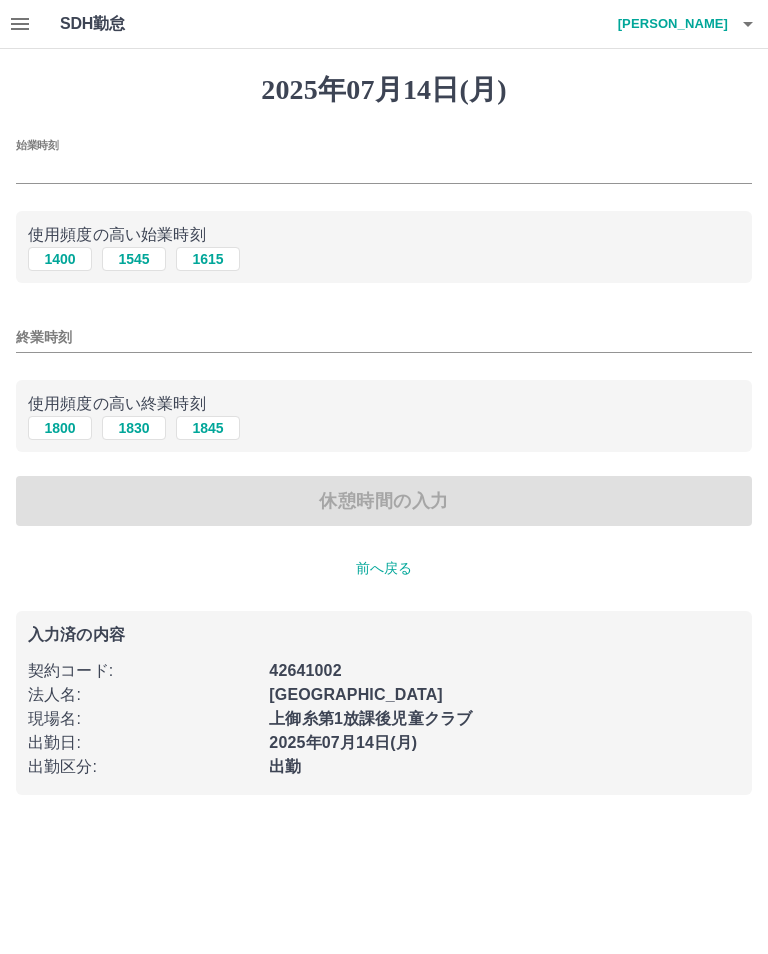 type on "****" 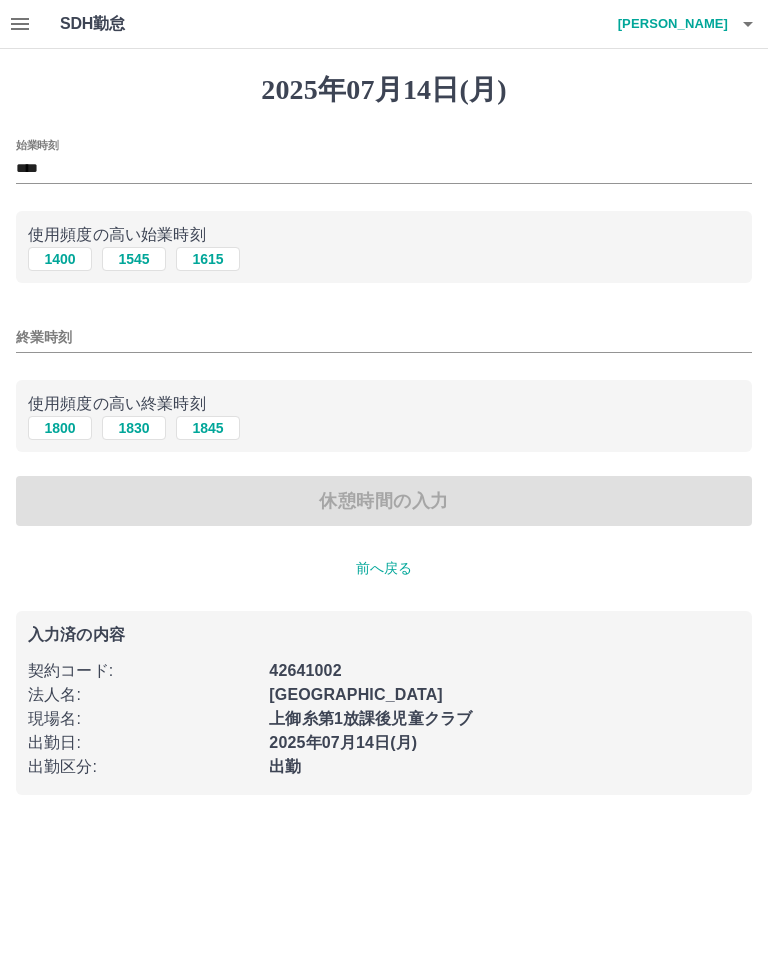click on "1800" at bounding box center (60, 428) 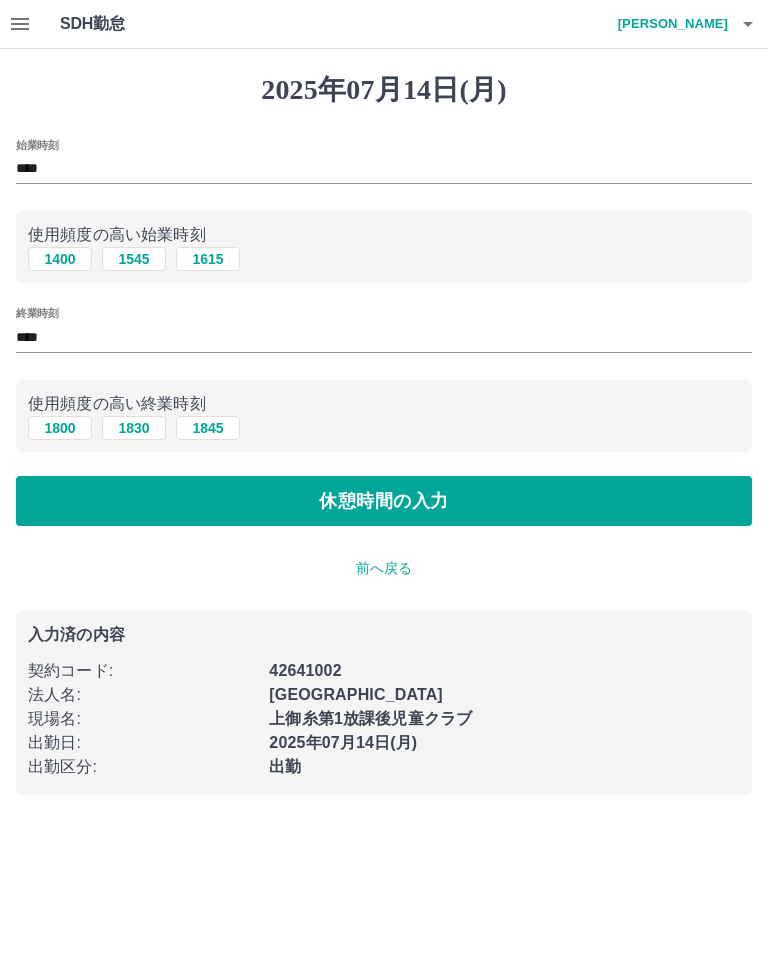 click on "休憩時間の入力" at bounding box center (384, 501) 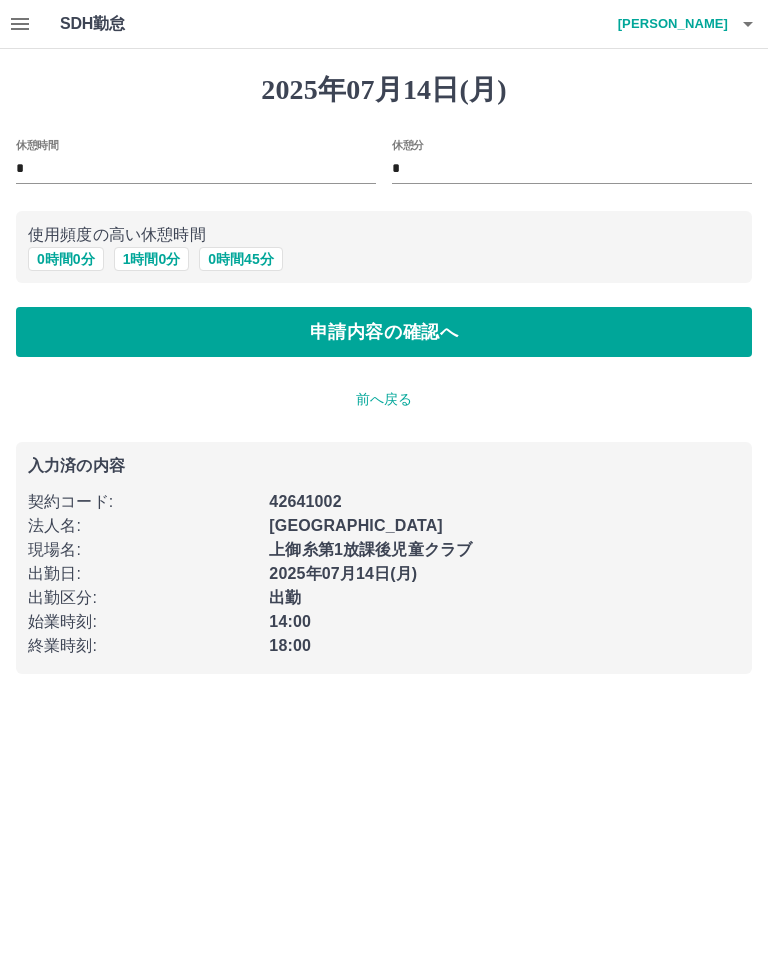click on "申請内容の確認へ" at bounding box center (384, 332) 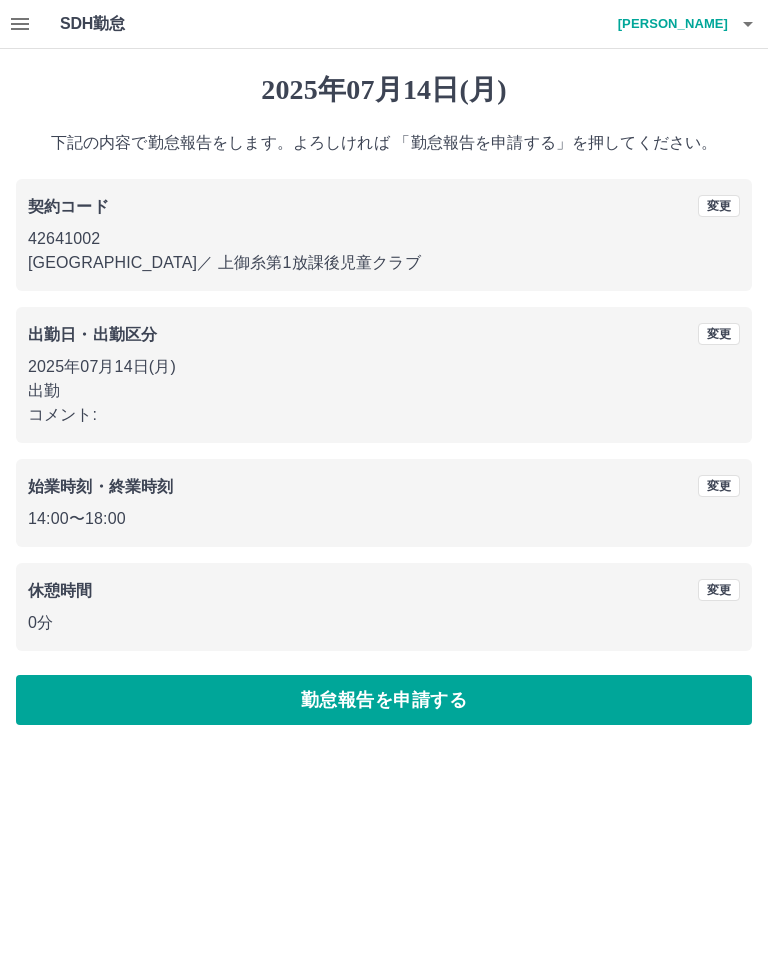 click on "勤怠報告を申請する" at bounding box center [384, 700] 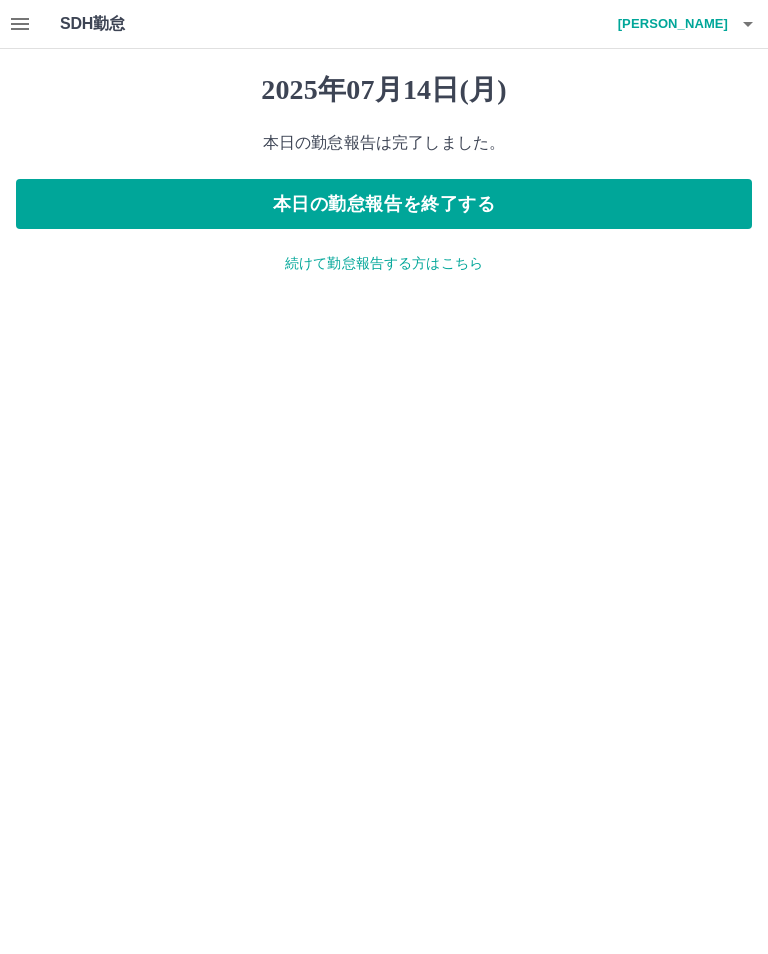 click on "本日の勤怠報告を終了する" at bounding box center [384, 204] 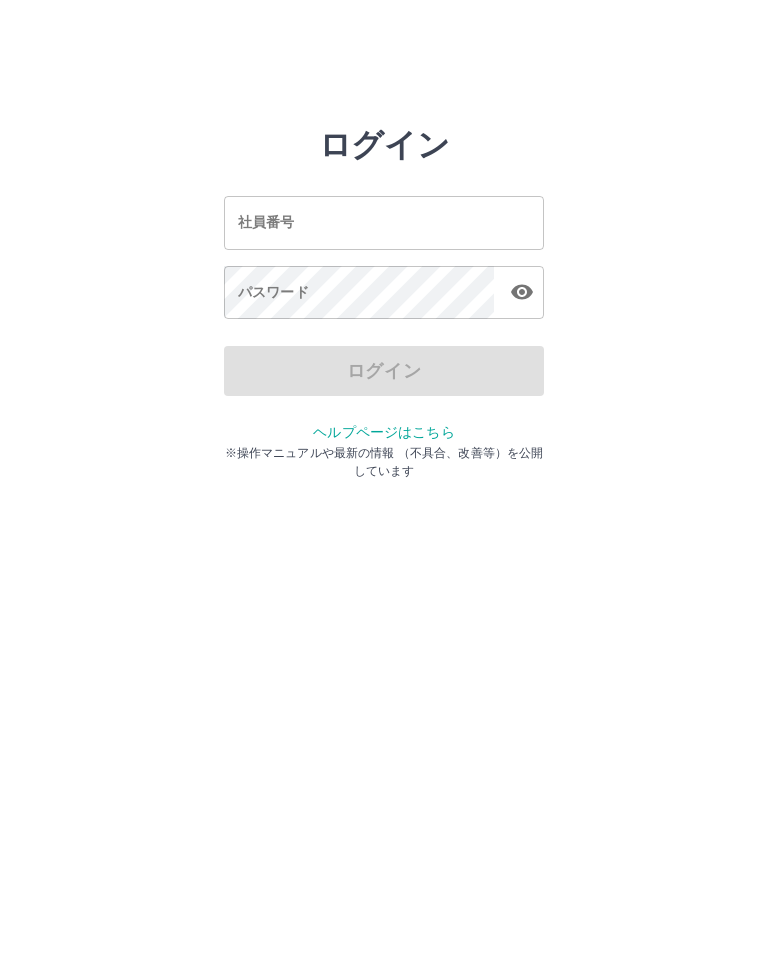 scroll, scrollTop: 0, scrollLeft: 0, axis: both 